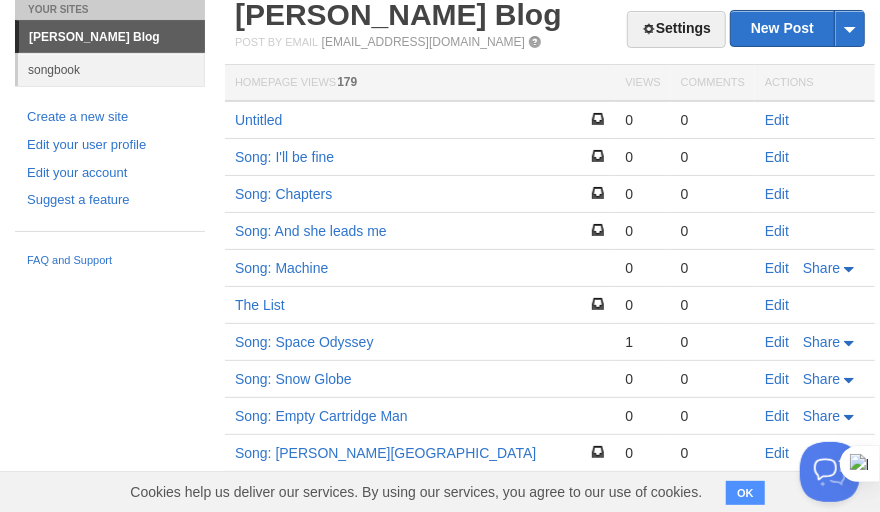 scroll, scrollTop: 0, scrollLeft: 0, axis: both 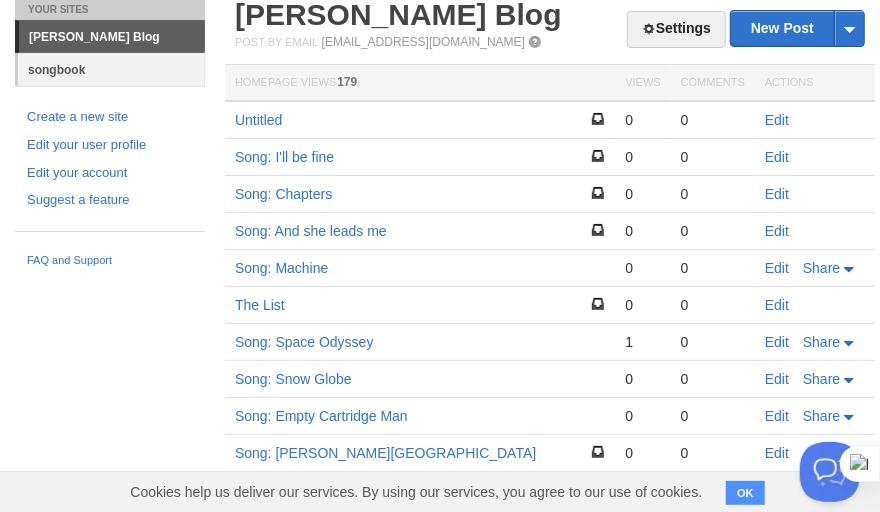 click on "songbook" at bounding box center (111, 69) 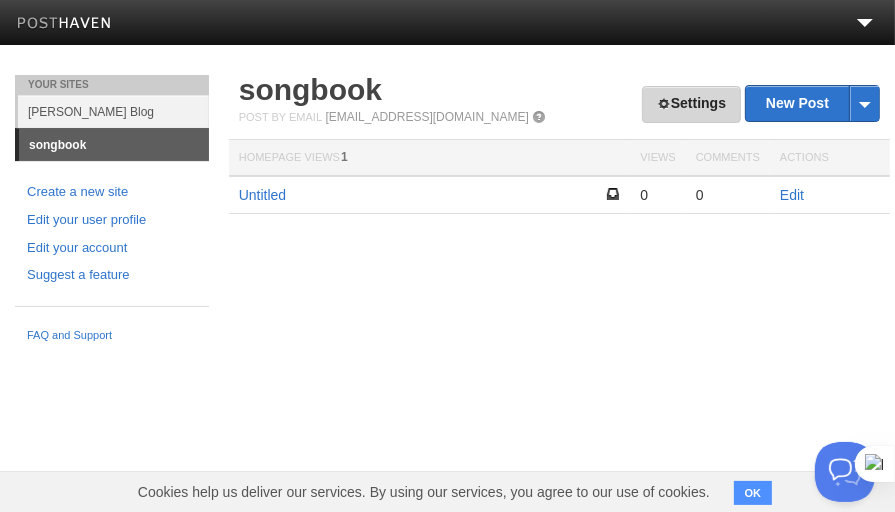 click on "Settings" at bounding box center (691, 104) 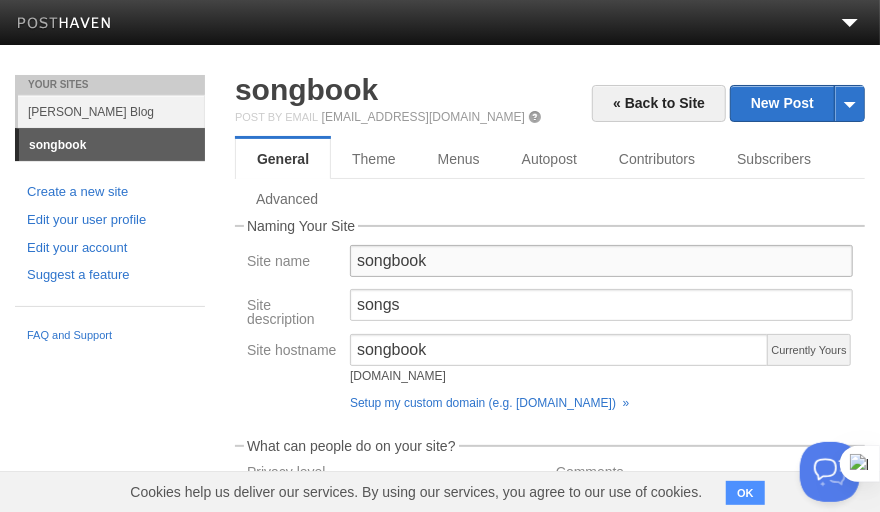 drag, startPoint x: 446, startPoint y: 255, endPoint x: 307, endPoint y: 258, distance: 139.03236 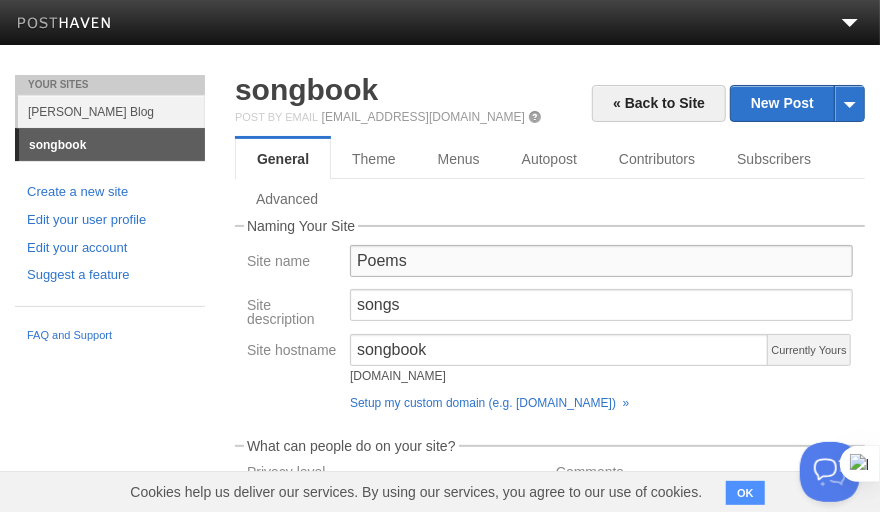 type on "Poems" 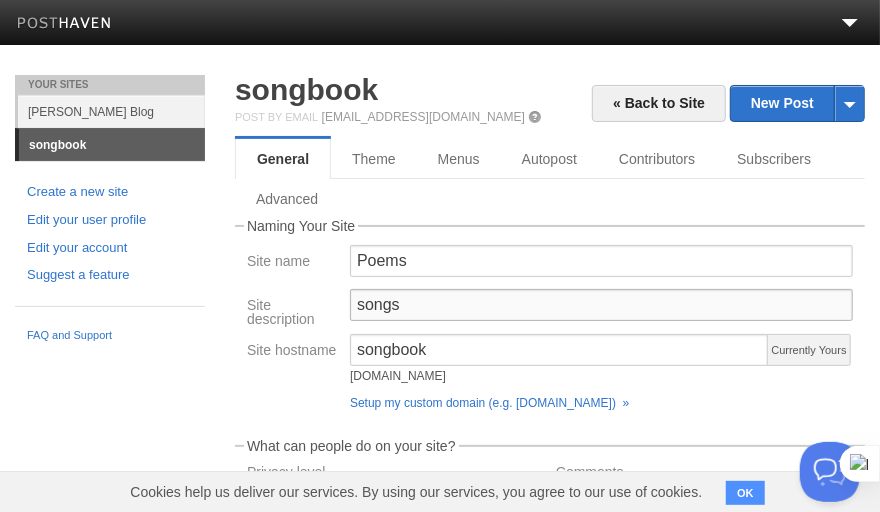 drag, startPoint x: 423, startPoint y: 304, endPoint x: 240, endPoint y: 288, distance: 183.69812 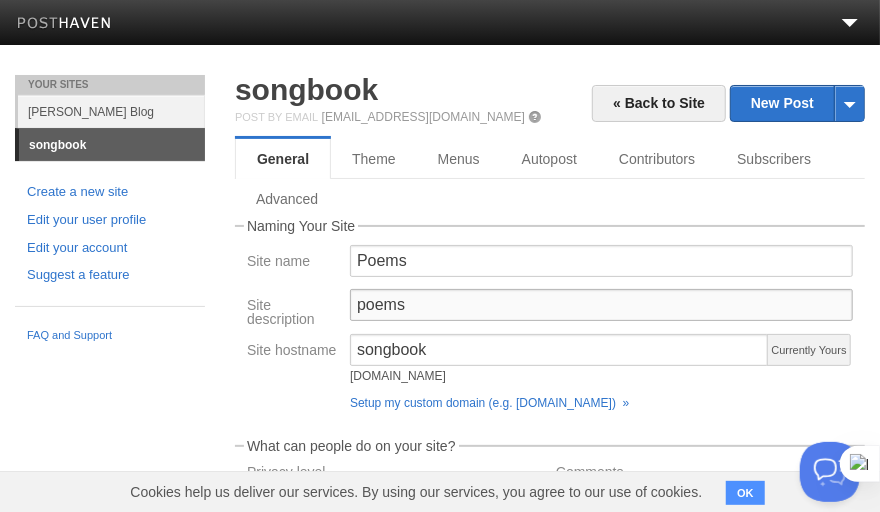 type on "poems" 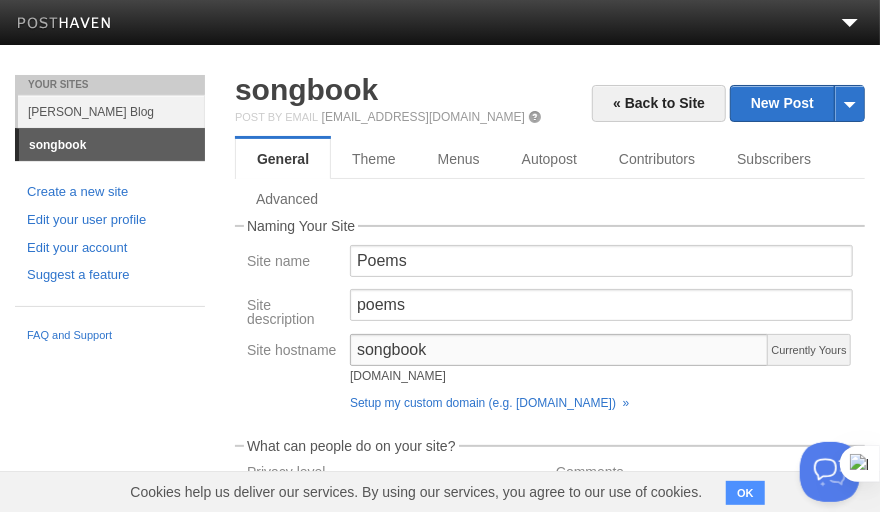 drag, startPoint x: 441, startPoint y: 352, endPoint x: 181, endPoint y: 326, distance: 261.29675 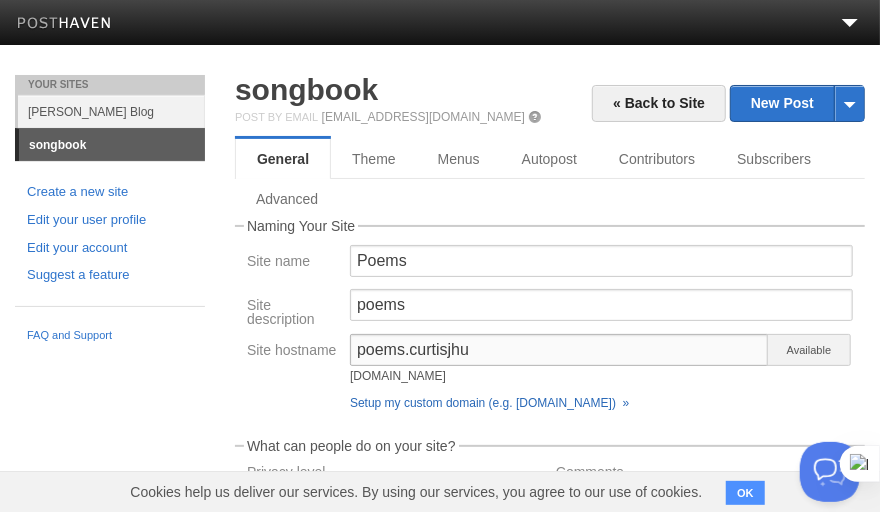 type on "poems.curtisjhu" 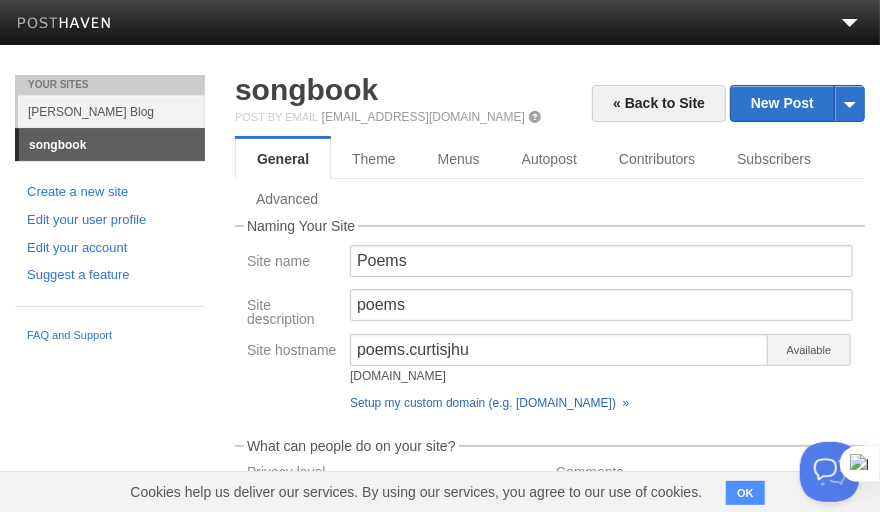 click on "Setup my custom domain (e.g. [DOMAIN_NAME])  »" at bounding box center [489, 403] 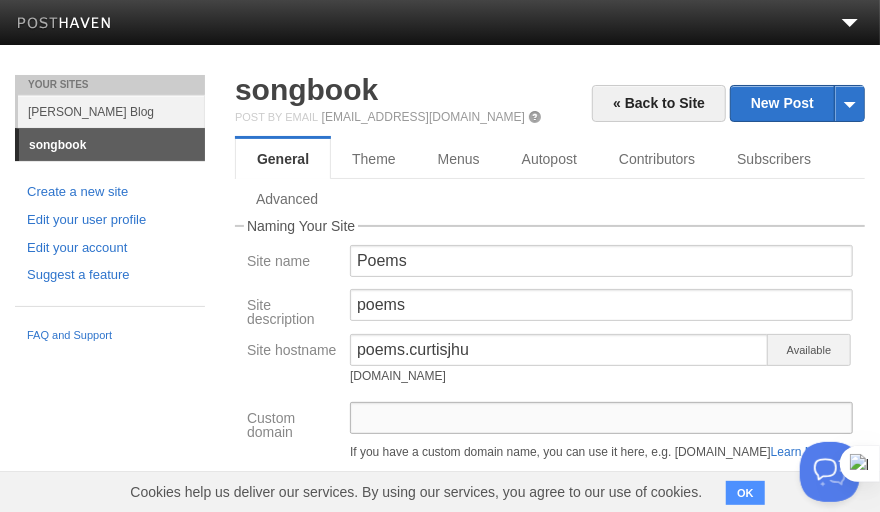 click on "Custom domain" at bounding box center [601, 418] 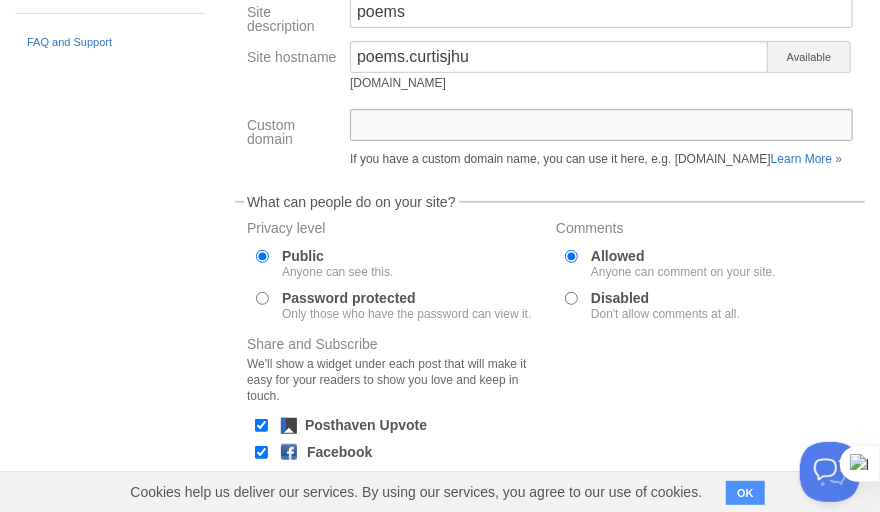 scroll, scrollTop: 300, scrollLeft: 0, axis: vertical 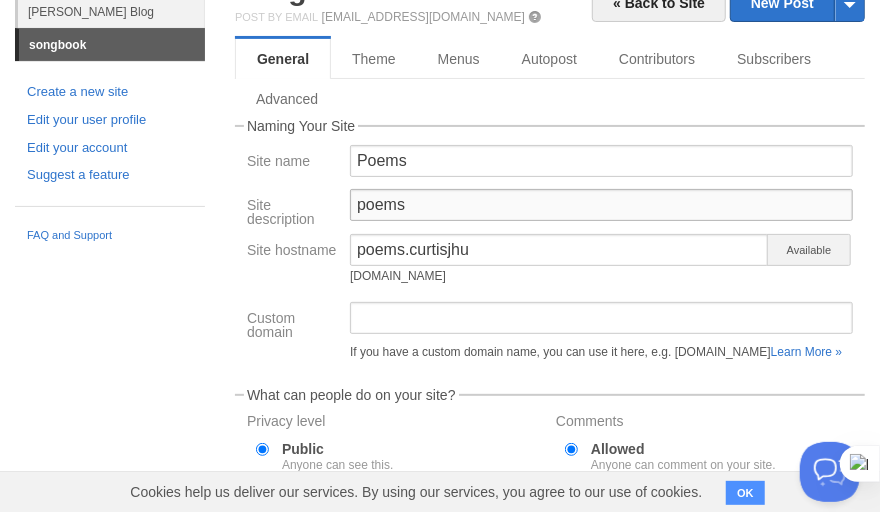 click on "poems" at bounding box center [601, 205] 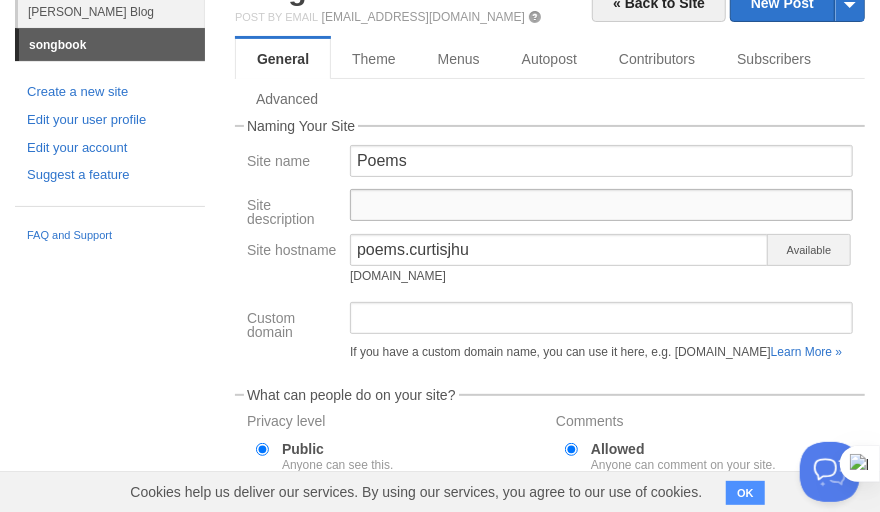 type 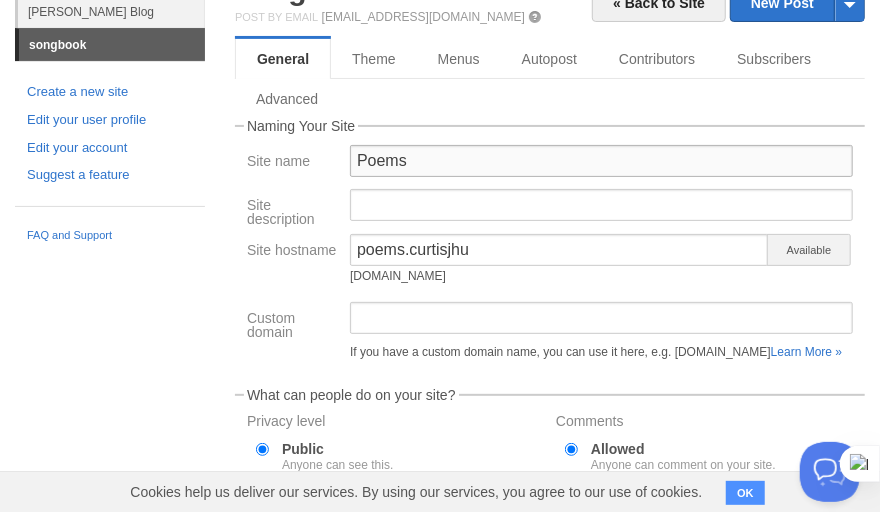 drag, startPoint x: 357, startPoint y: 165, endPoint x: 384, endPoint y: 163, distance: 27.073973 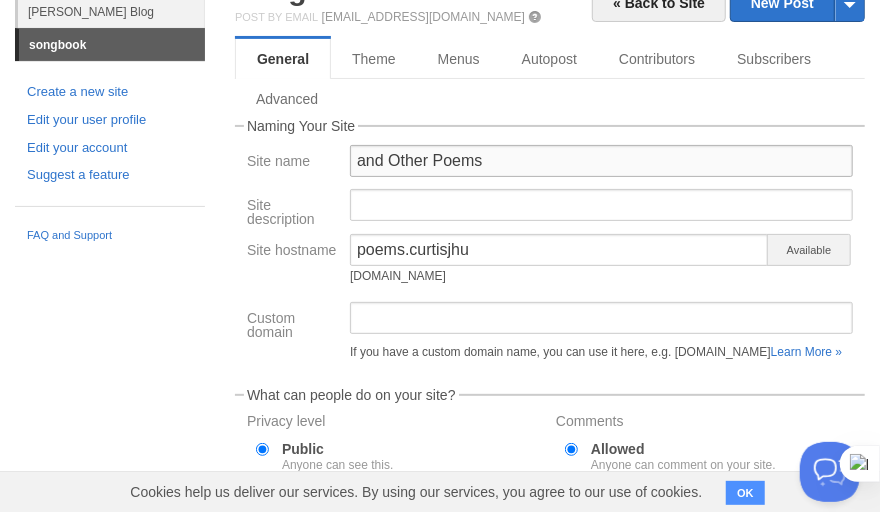 click on "and Other Poems" at bounding box center (601, 161) 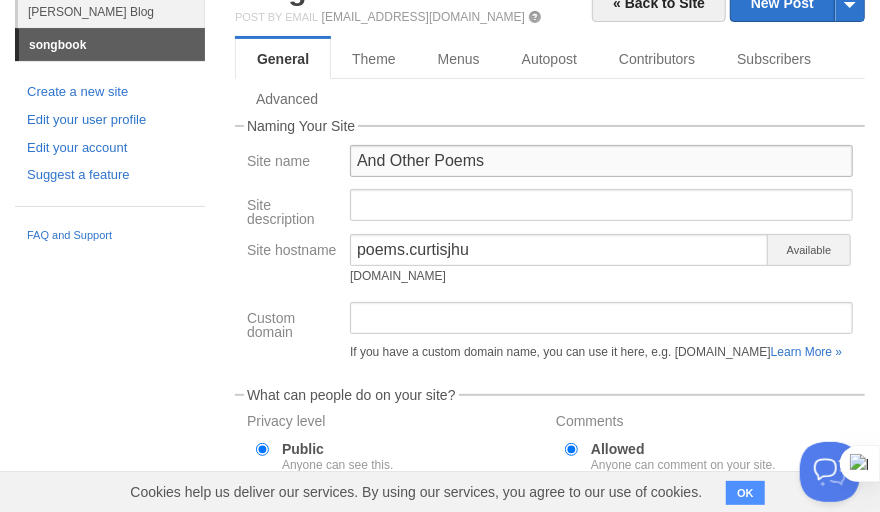 type on "And Other Poems" 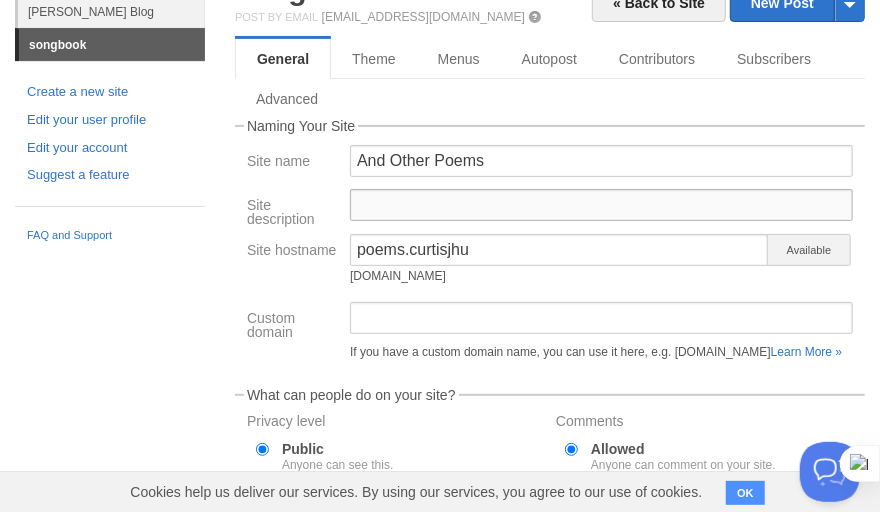 click on "Site description" at bounding box center [601, 205] 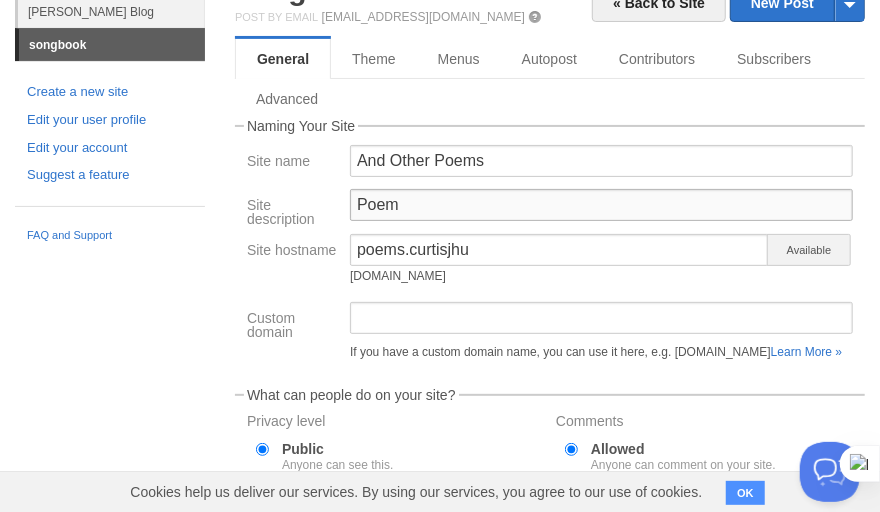 type on "Poems" 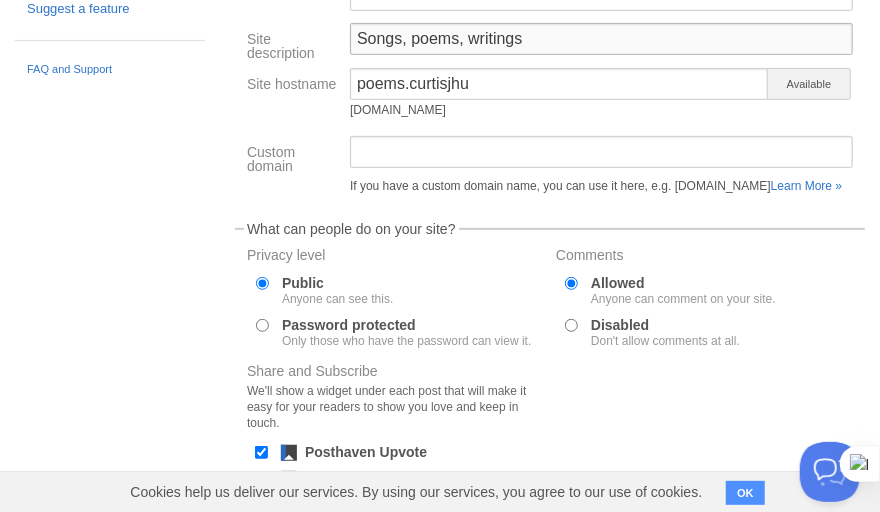 scroll, scrollTop: 475, scrollLeft: 0, axis: vertical 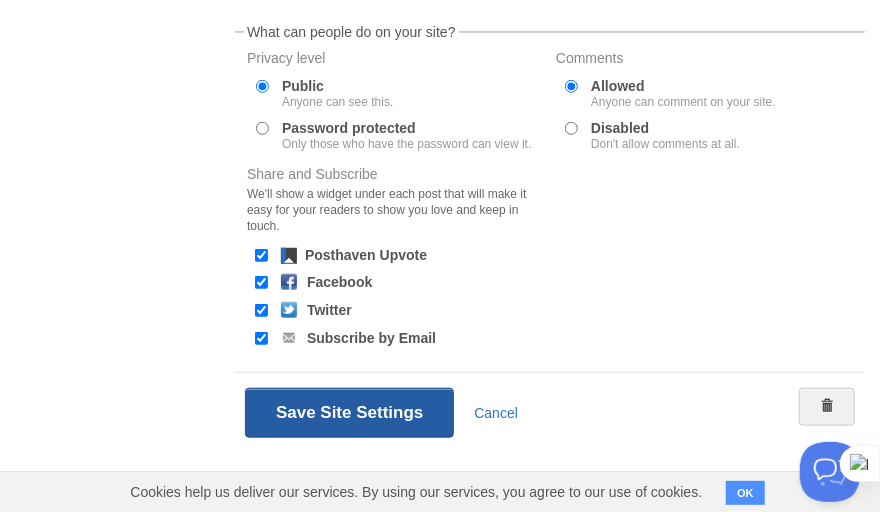 type on "Songs, poems, writings" 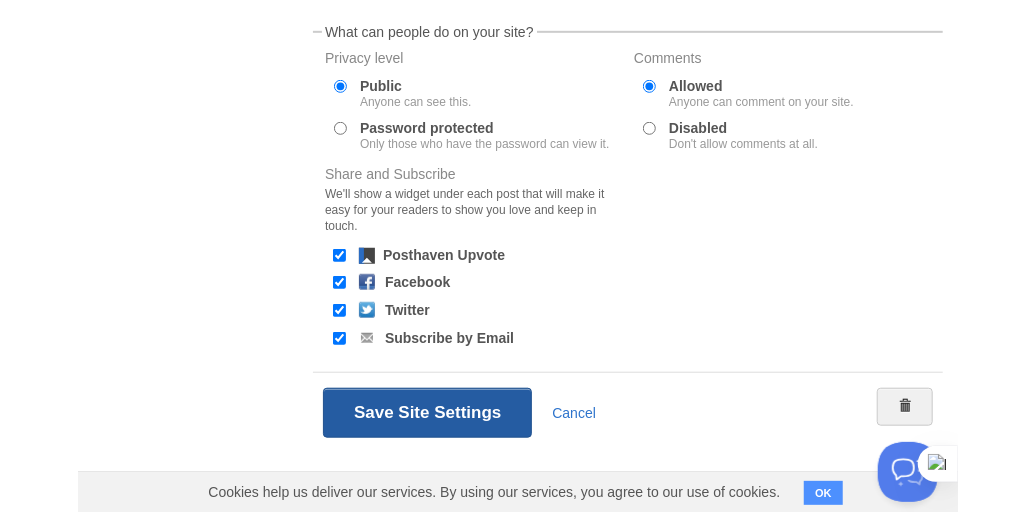 scroll, scrollTop: 426, scrollLeft: 0, axis: vertical 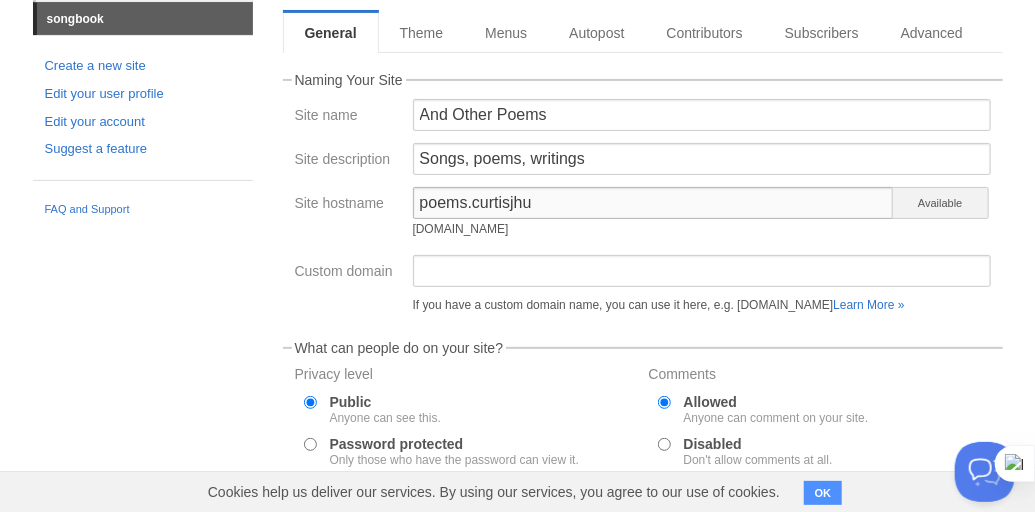 drag, startPoint x: 466, startPoint y: 201, endPoint x: 350, endPoint y: 196, distance: 116.10771 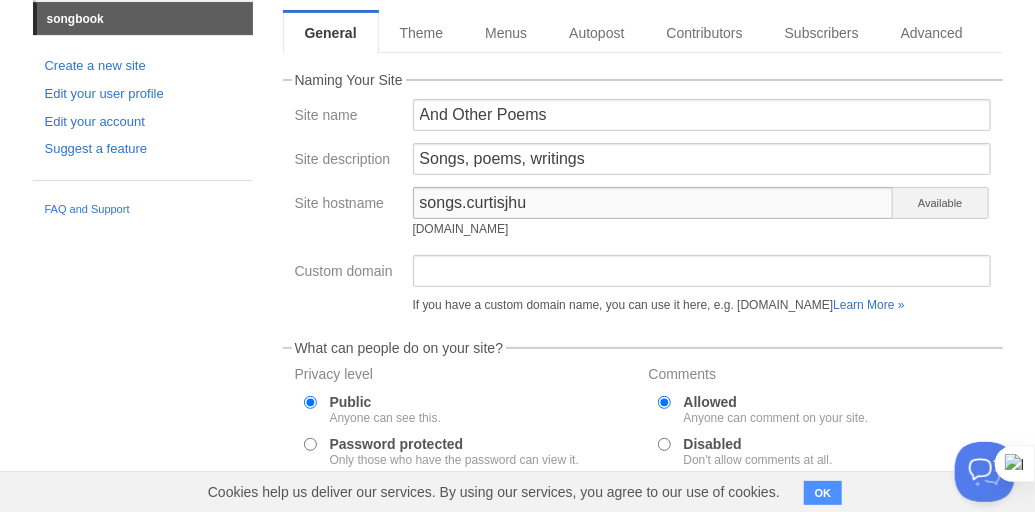 type on "songs.curtisjhu" 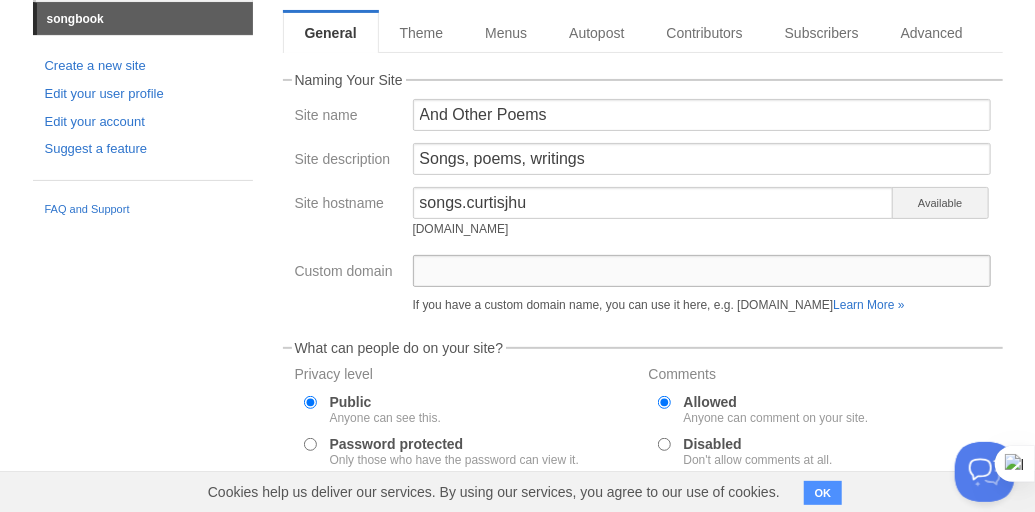 click on "Custom domain" at bounding box center [702, 271] 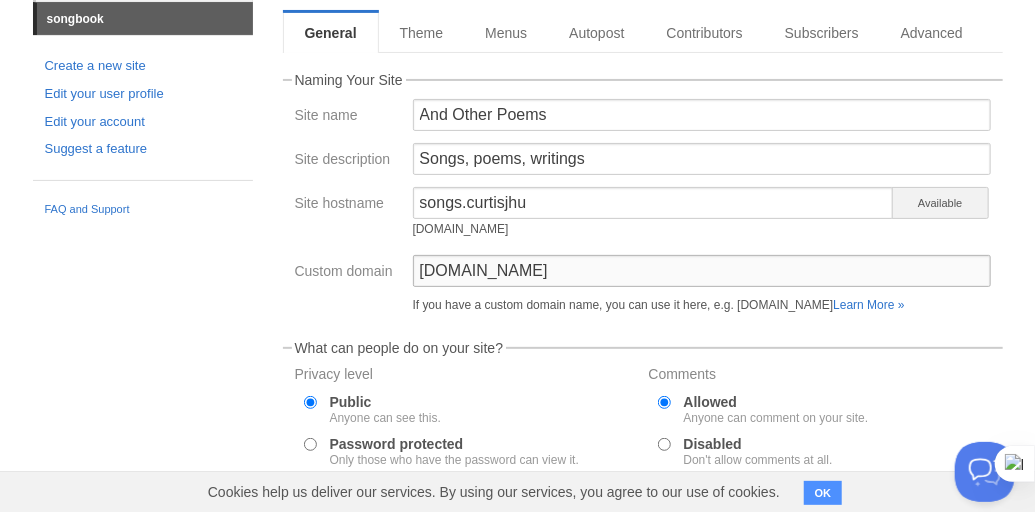 type on "[DOMAIN_NAME]" 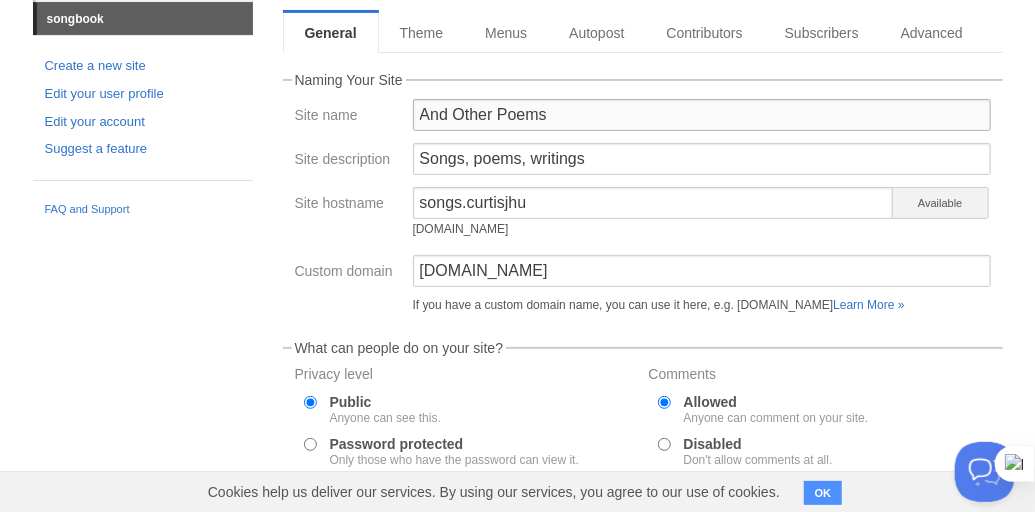 drag, startPoint x: 565, startPoint y: 117, endPoint x: 363, endPoint y: 98, distance: 202.8916 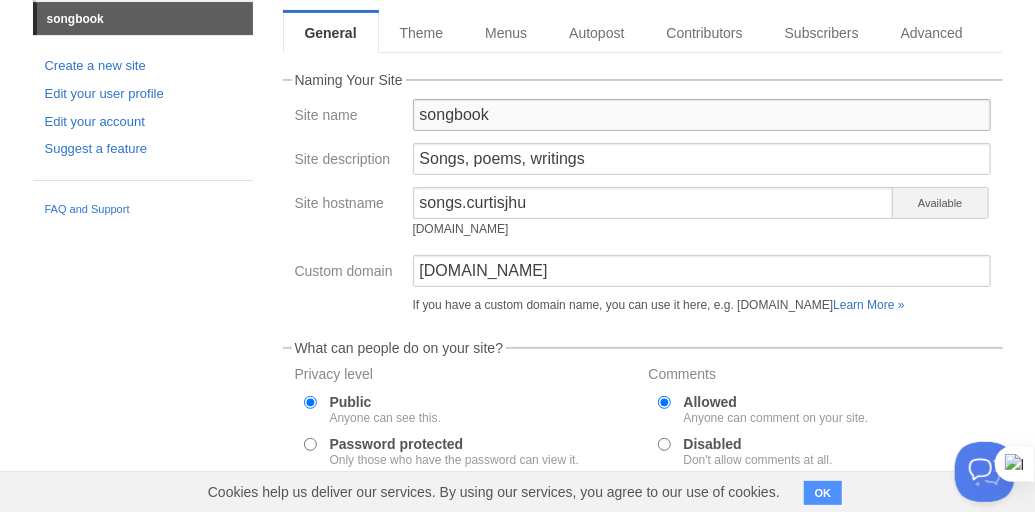 click on "songbook" at bounding box center (702, 115) 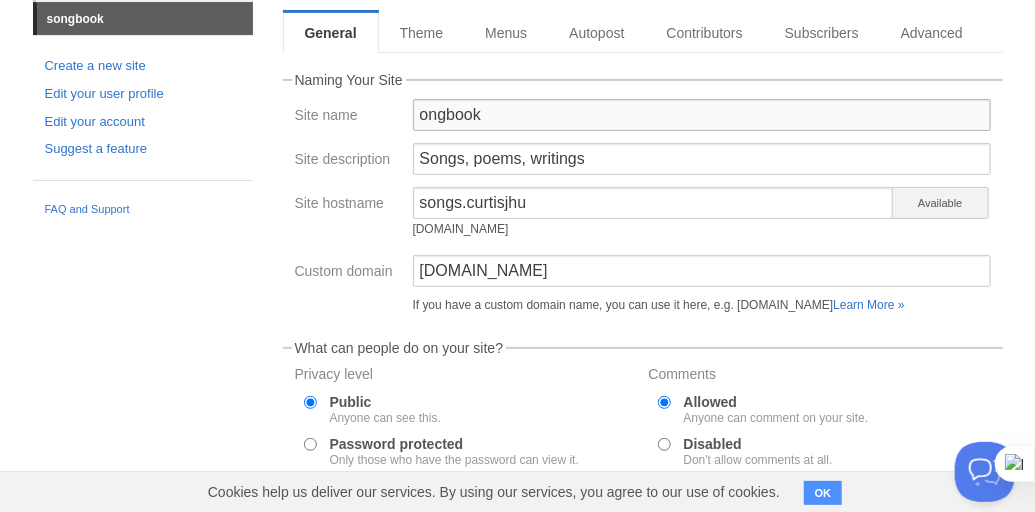 type on "Songbook" 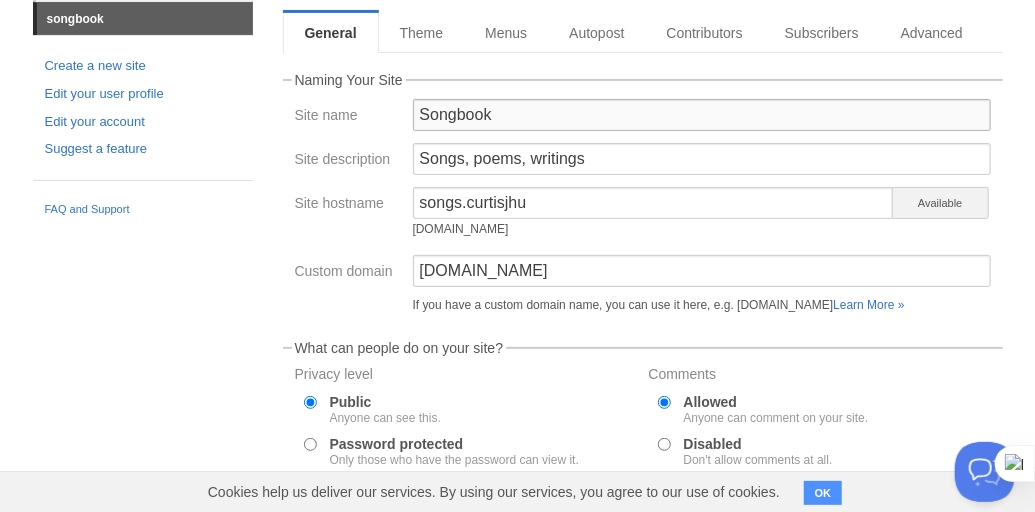 click on "Songbook" at bounding box center [702, 115] 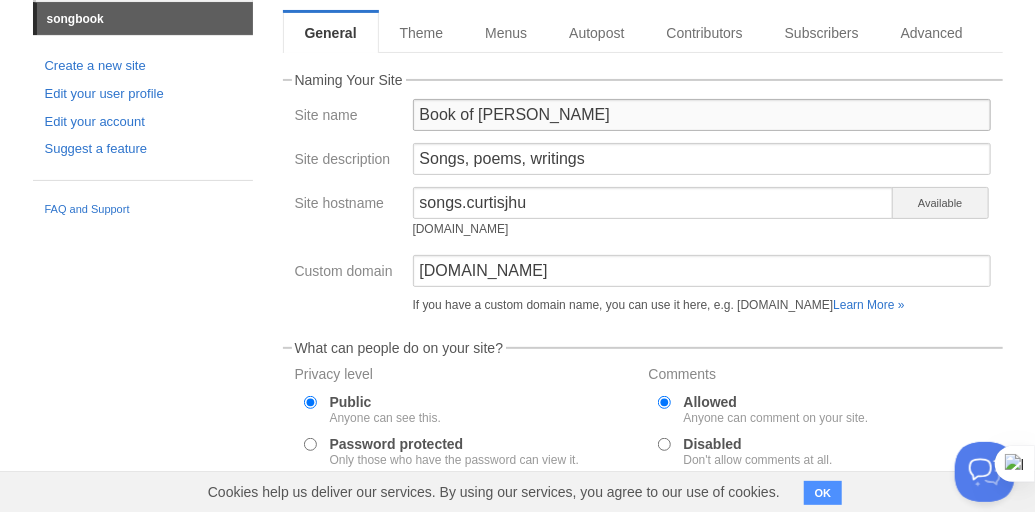 click on "Book of [PERSON_NAME]" at bounding box center (702, 115) 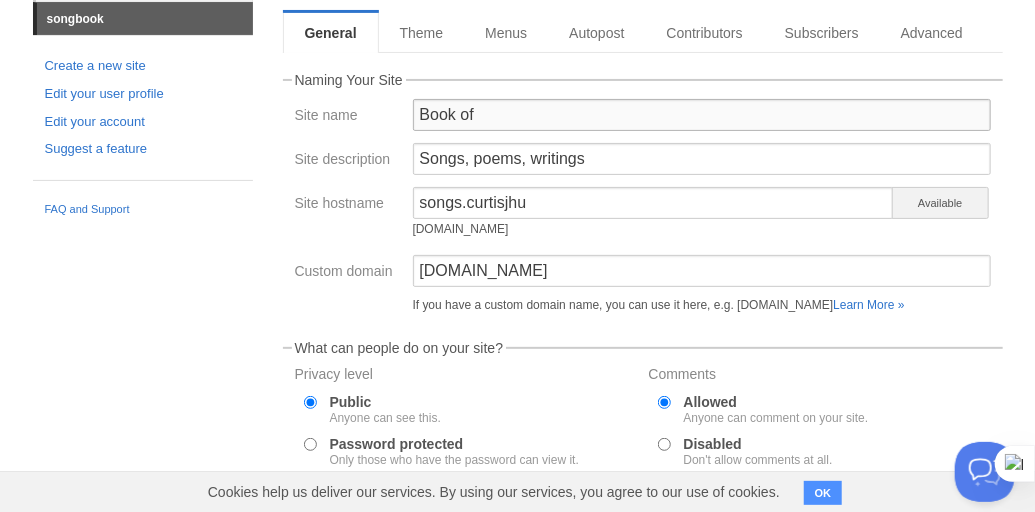 type on "Book" 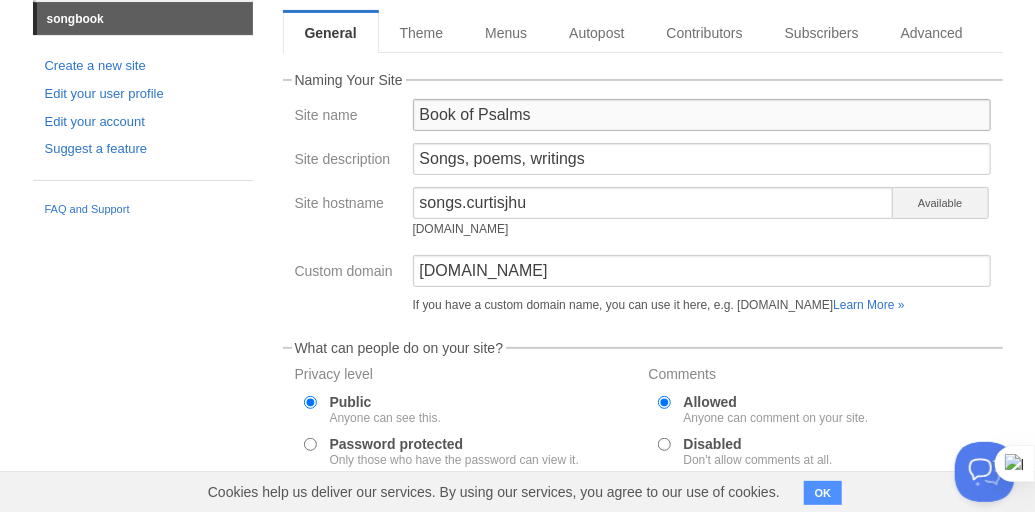 scroll, scrollTop: 426, scrollLeft: 0, axis: vertical 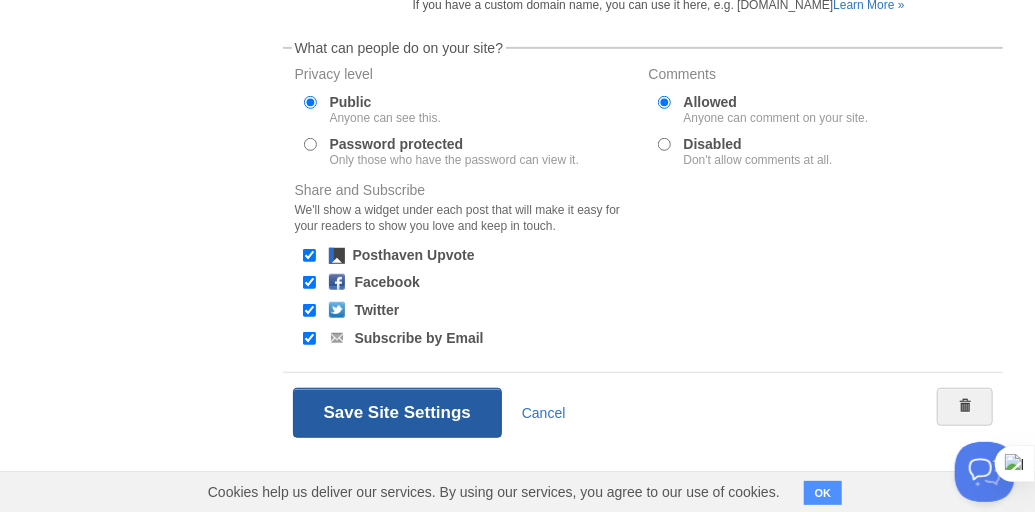 type on "Book of Psalms" 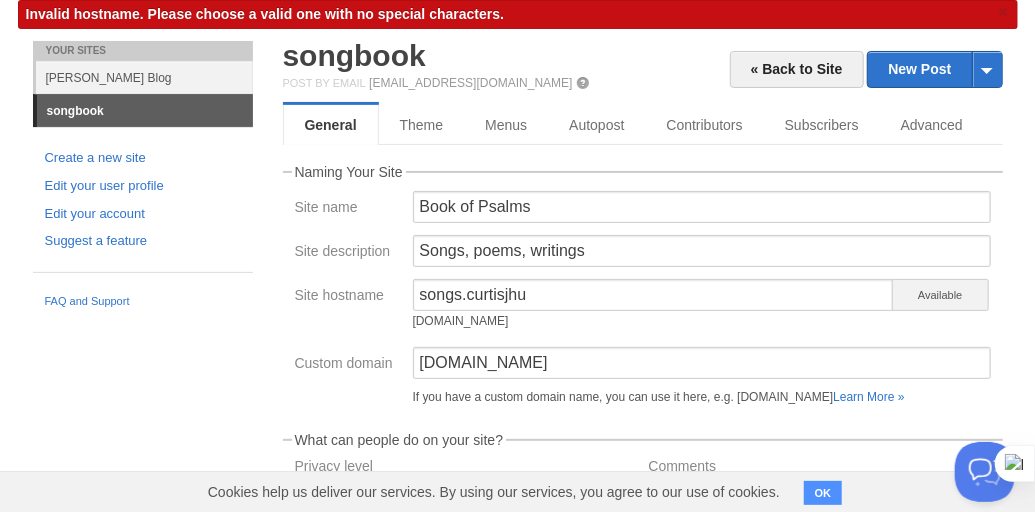 scroll, scrollTop: 175, scrollLeft: 0, axis: vertical 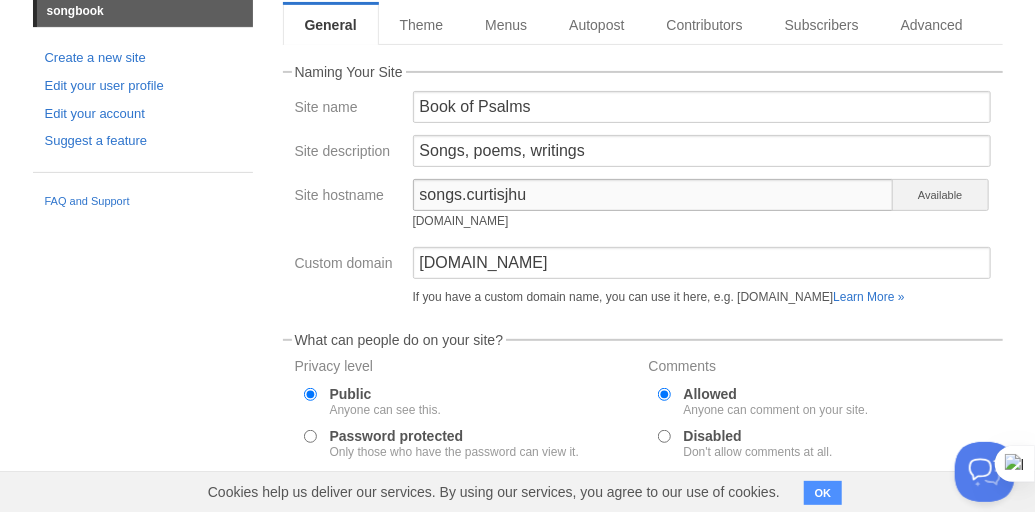 click on "songs.curtisjhu" at bounding box center (654, 195) 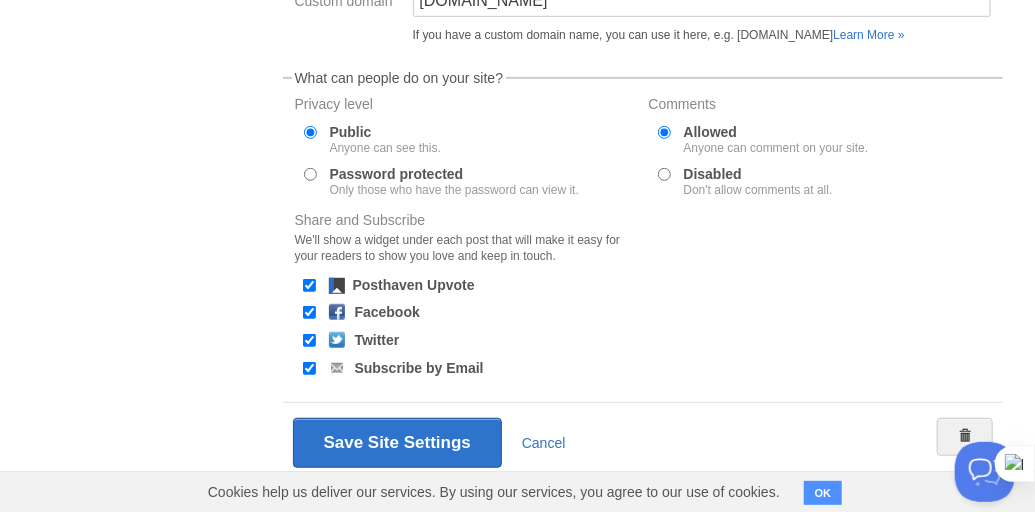 scroll, scrollTop: 426, scrollLeft: 0, axis: vertical 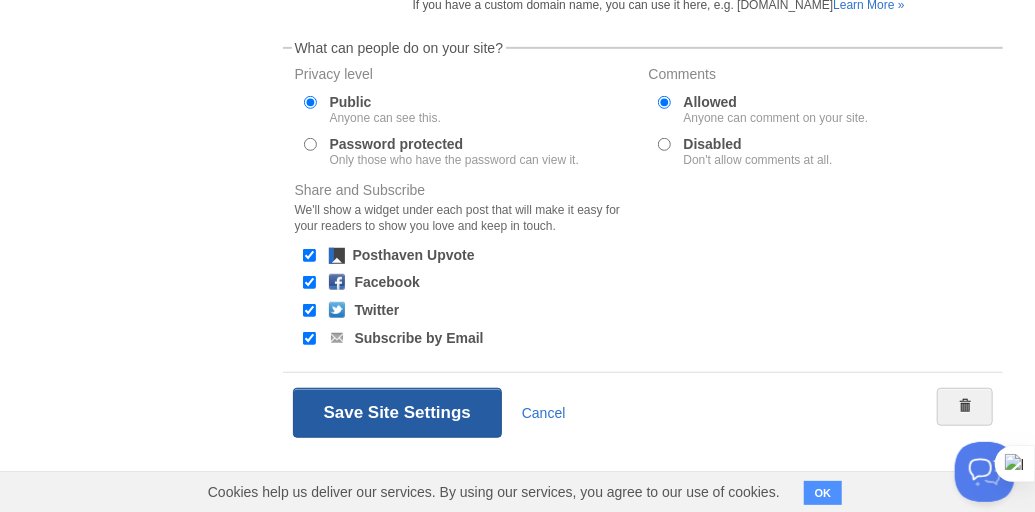 type on "songs-[PERSON_NAME]" 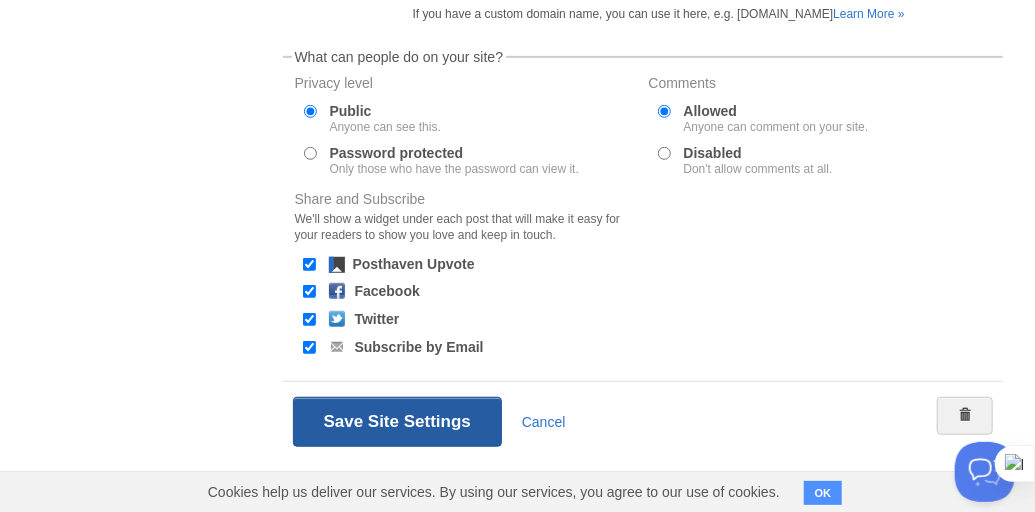 scroll, scrollTop: 426, scrollLeft: 0, axis: vertical 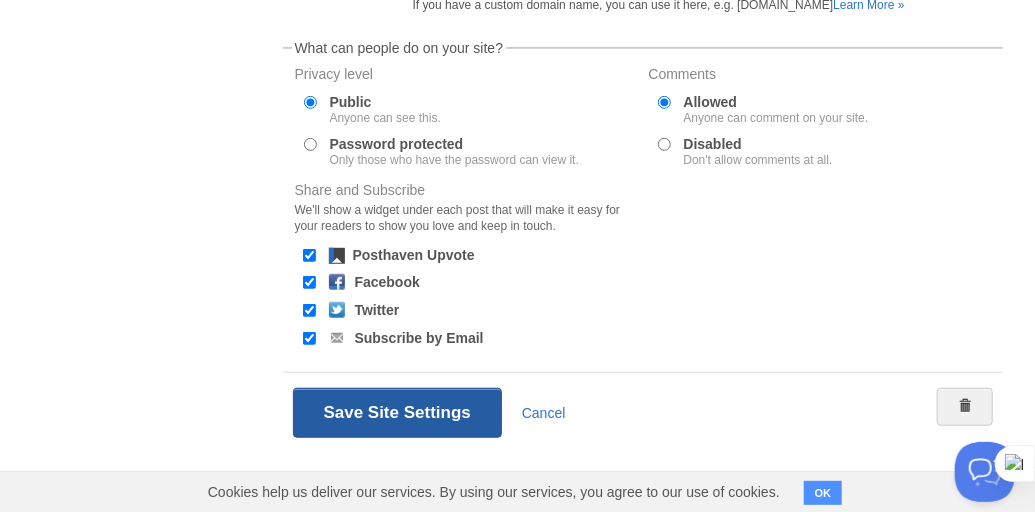 click on "Save Site Settings" at bounding box center (397, 413) 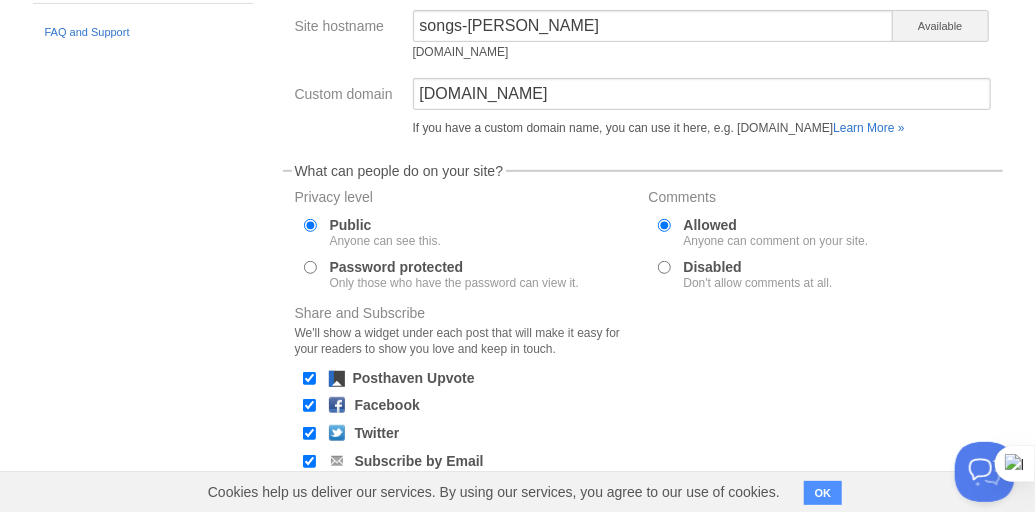 scroll, scrollTop: 400, scrollLeft: 0, axis: vertical 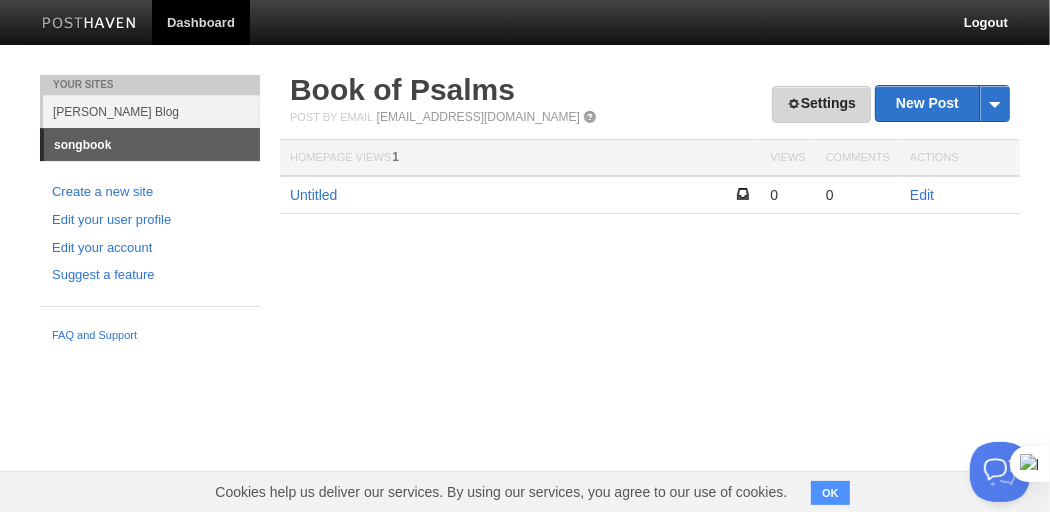 click on "Settings" at bounding box center [821, 104] 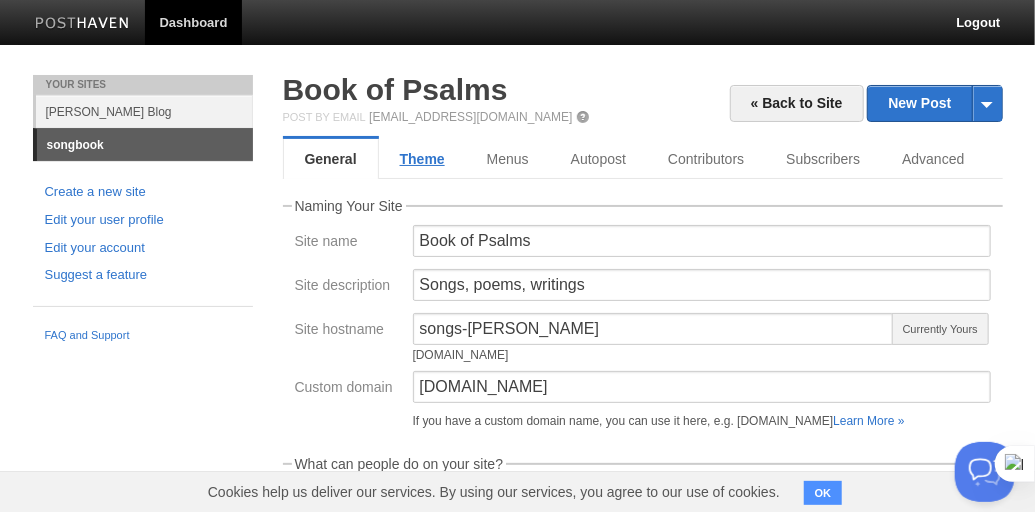 click on "Theme" at bounding box center [422, 159] 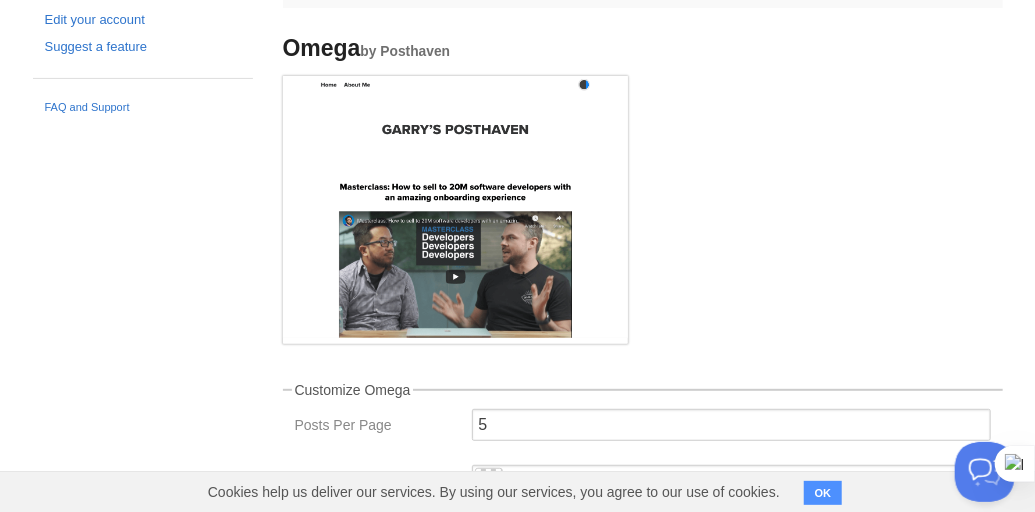 scroll, scrollTop: 428, scrollLeft: 0, axis: vertical 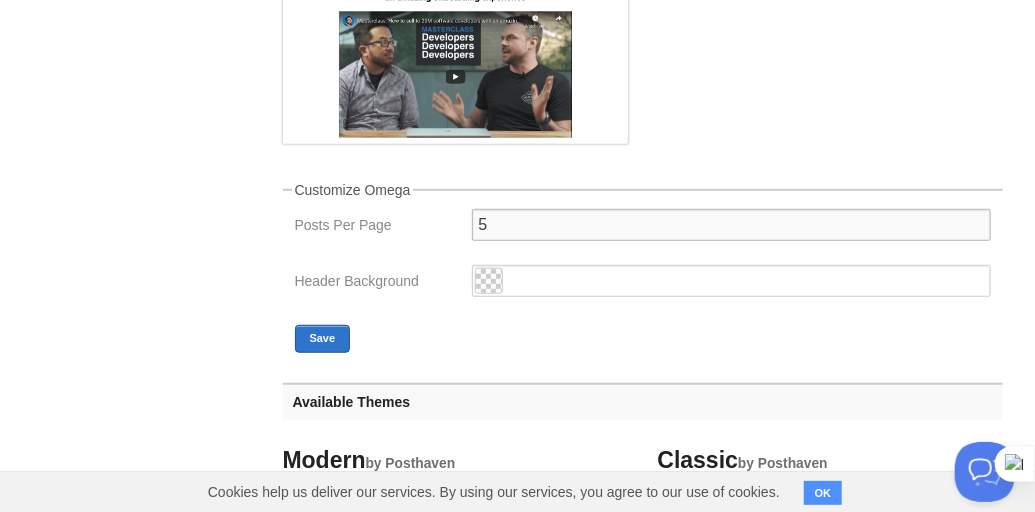 click on "5" at bounding box center (731, 225) 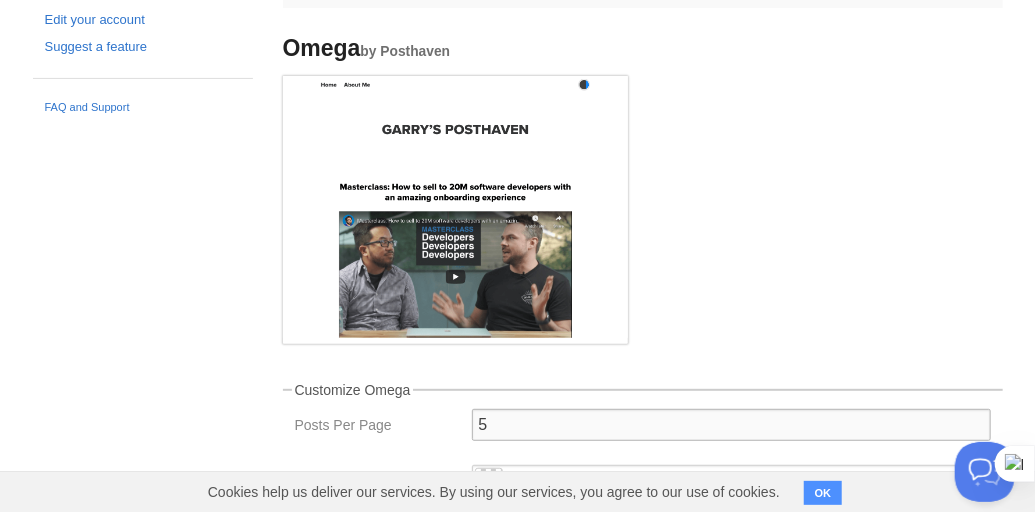 scroll, scrollTop: 28, scrollLeft: 0, axis: vertical 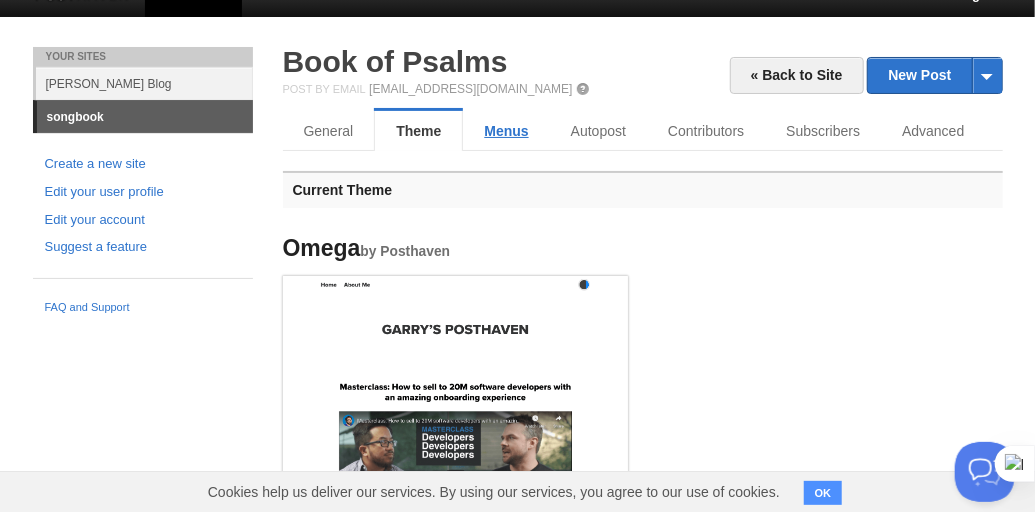 click on "Menus" at bounding box center (506, 131) 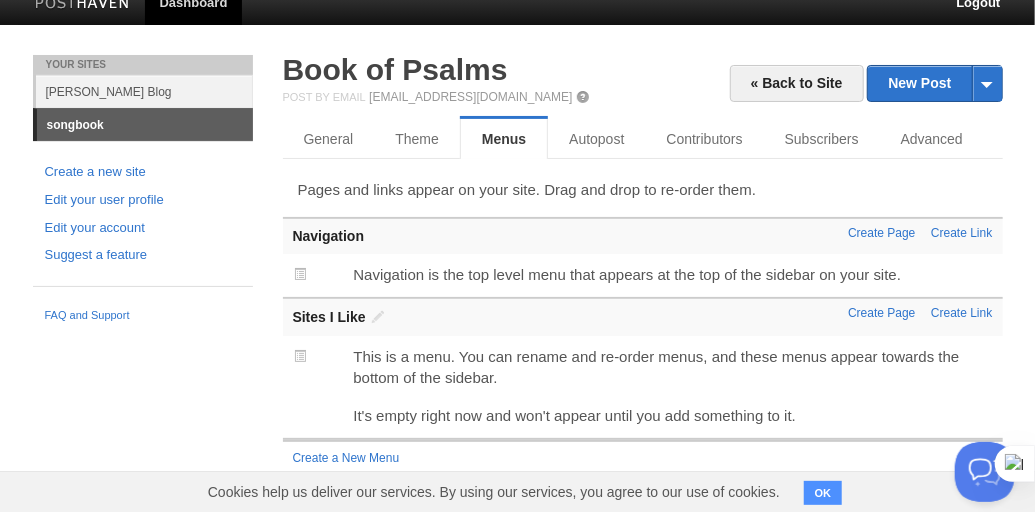scroll, scrollTop: 0, scrollLeft: 0, axis: both 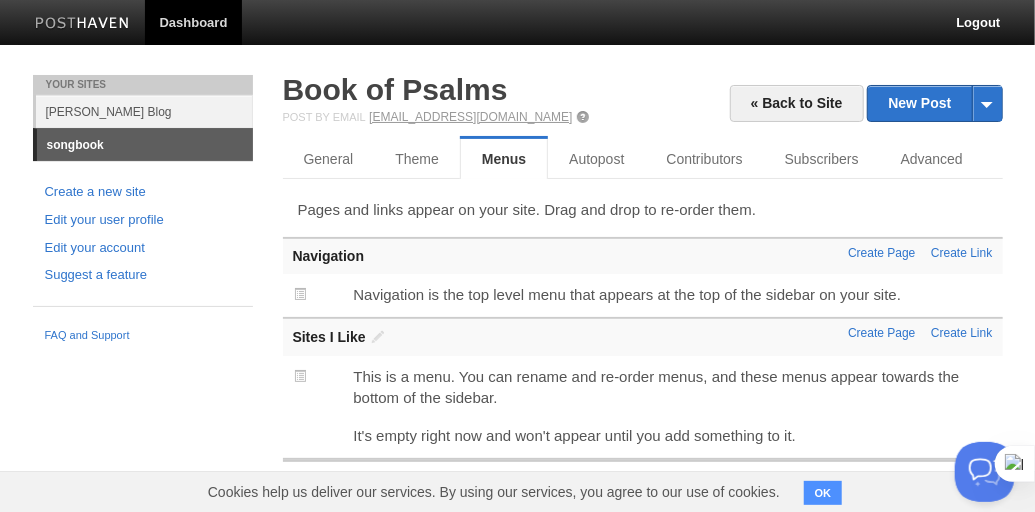 click on "[EMAIL_ADDRESS][DOMAIN_NAME]" at bounding box center (470, 117) 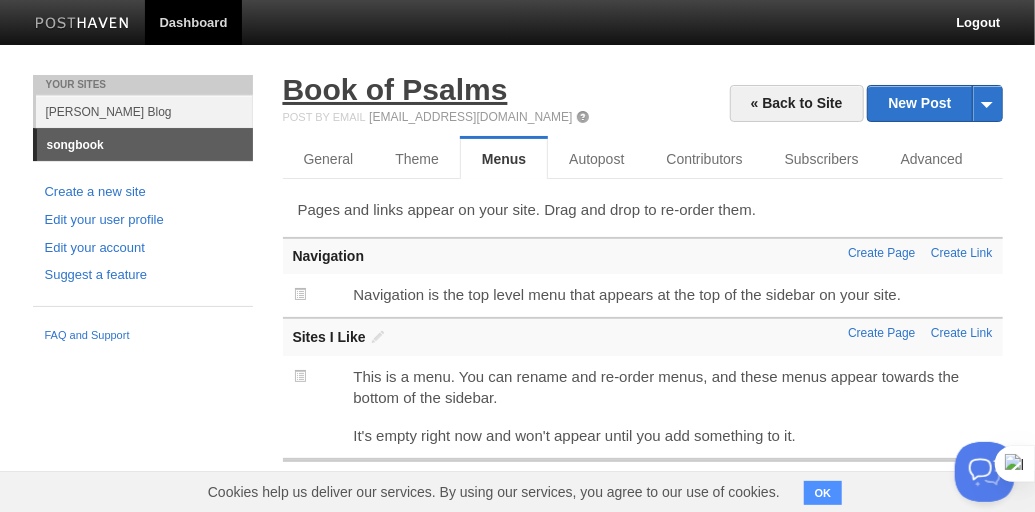 click on "Book of Psalms" at bounding box center (395, 89) 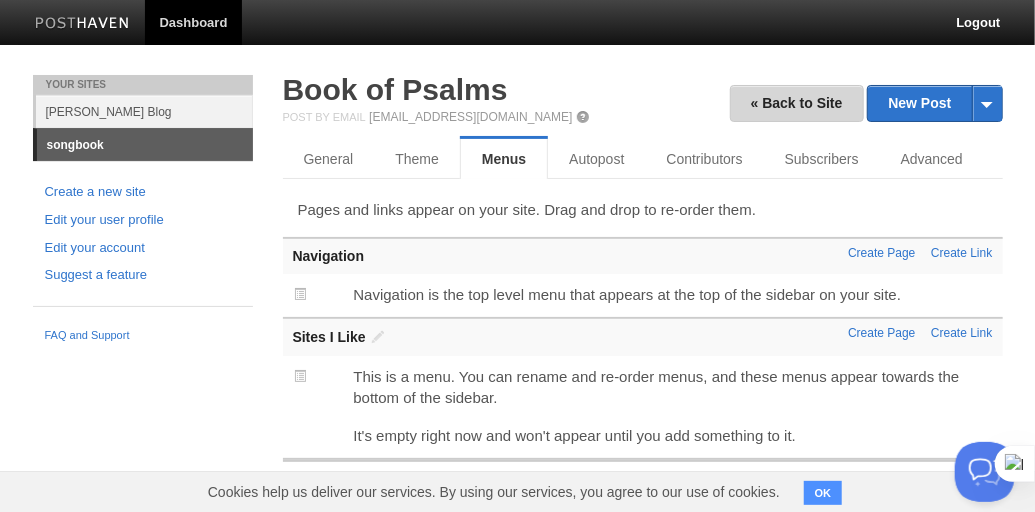click on "« Back to Site" at bounding box center (797, 103) 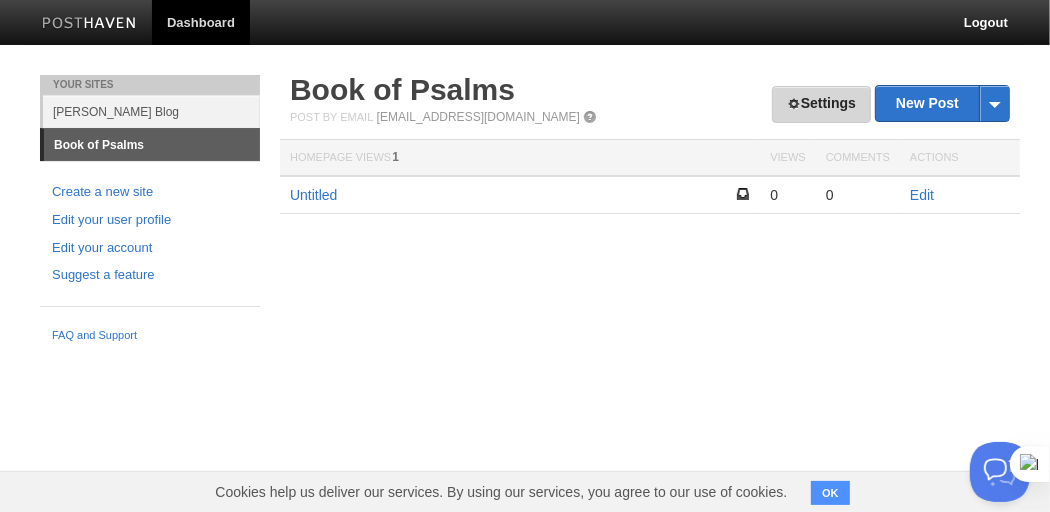 click on "Settings" at bounding box center [821, 104] 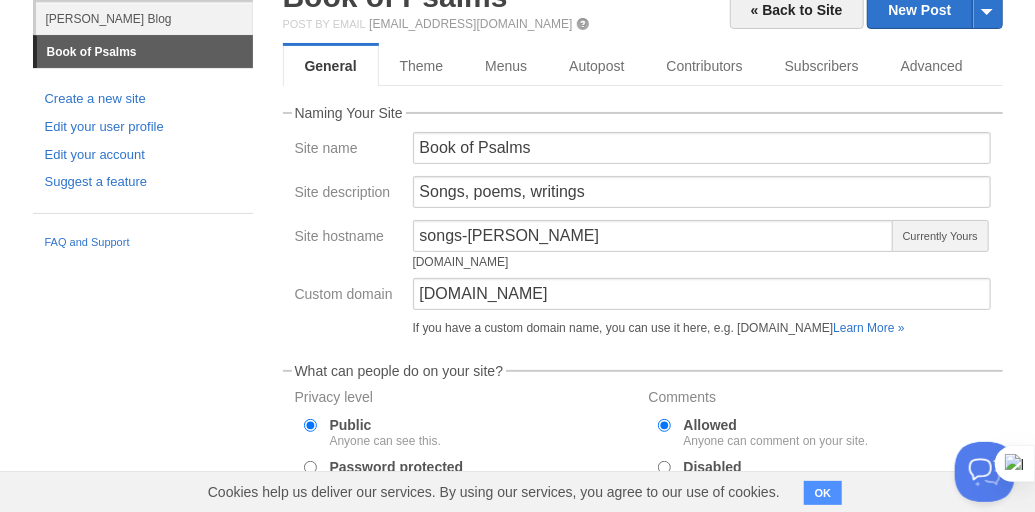 scroll, scrollTop: 100, scrollLeft: 0, axis: vertical 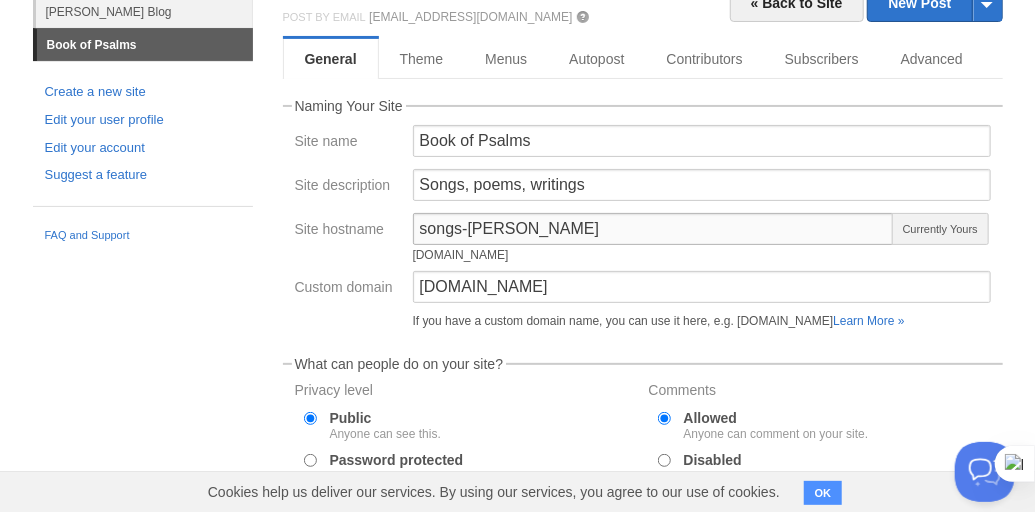 drag, startPoint x: 543, startPoint y: 226, endPoint x: 357, endPoint y: 225, distance: 186.00269 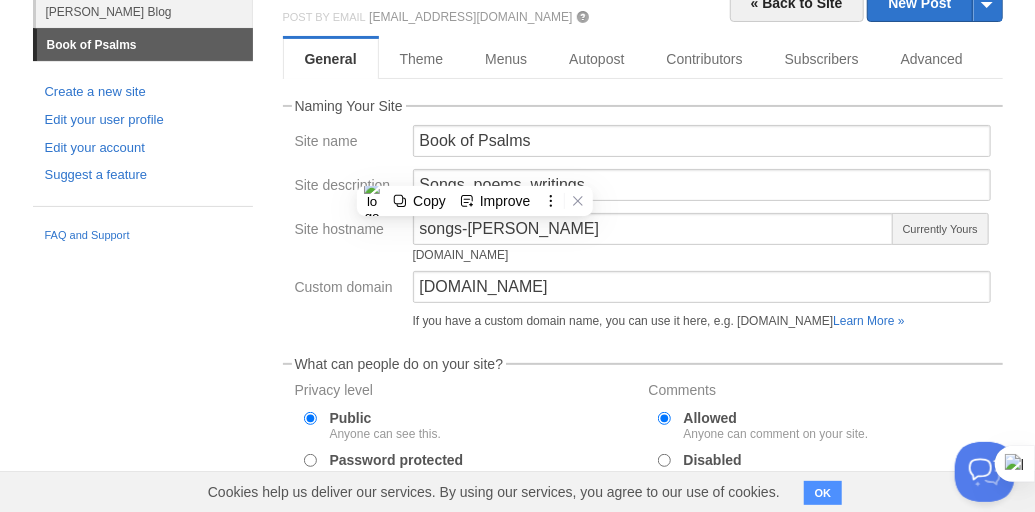 click on "Naming Your Site
Site name
Book of [DEMOGRAPHIC_DATA]
Site description
Songs, poems, writings
Site hostname
songs-curtisjhu
[DOMAIN_NAME]
Currently Yours
Custom domain
[DOMAIN_NAME]
If you have a custom domain name, you can use it here, e.g. [DOMAIN_NAME]
Learn More »" at bounding box center (643, 218) 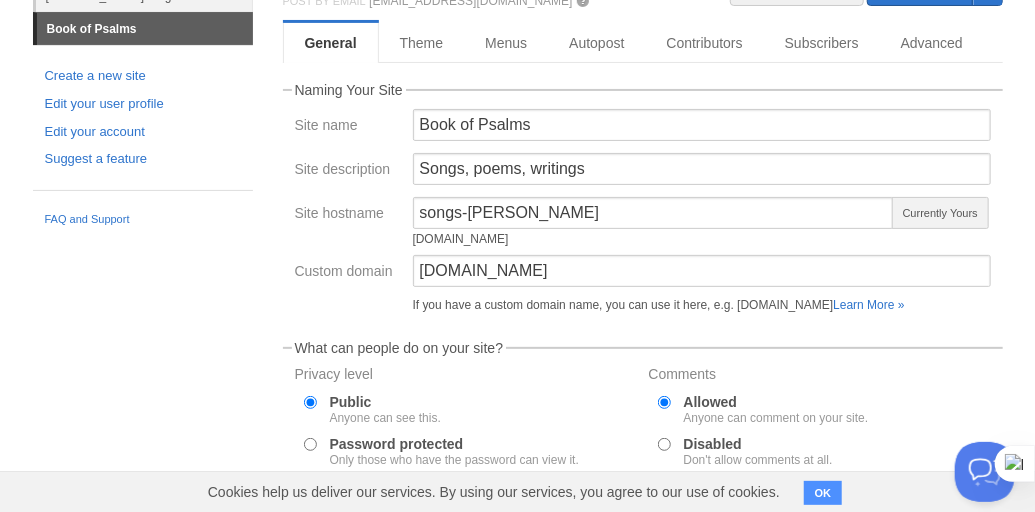 scroll, scrollTop: 0, scrollLeft: 0, axis: both 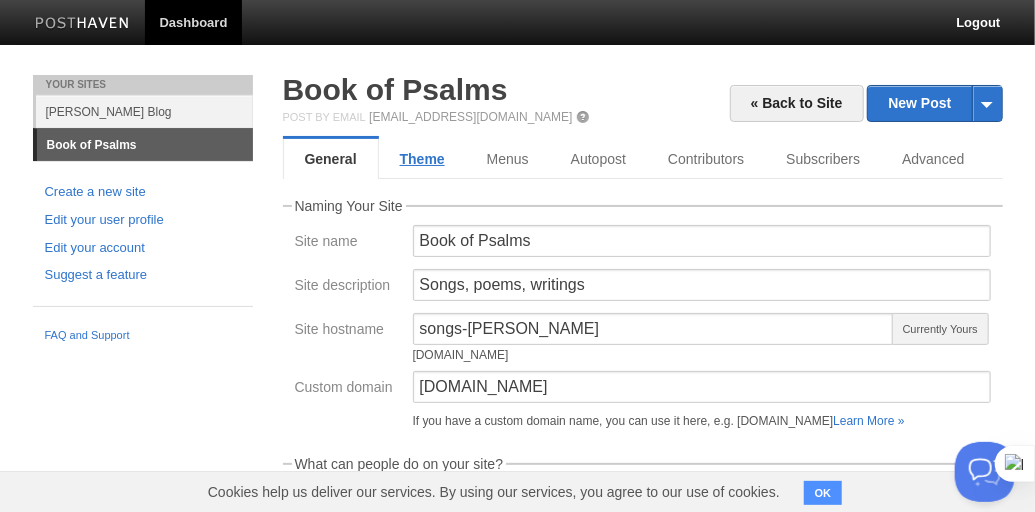 click on "Theme" at bounding box center [422, 159] 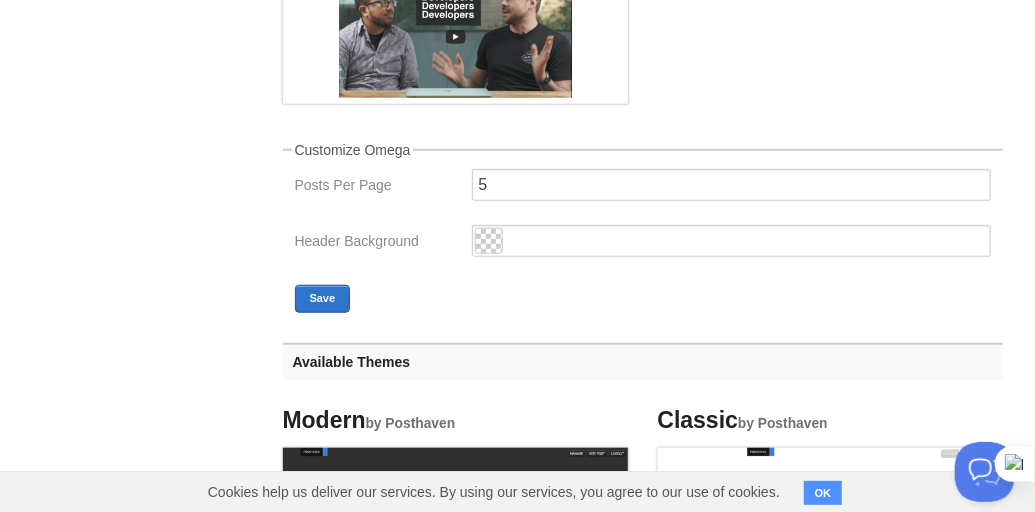 scroll, scrollTop: 500, scrollLeft: 0, axis: vertical 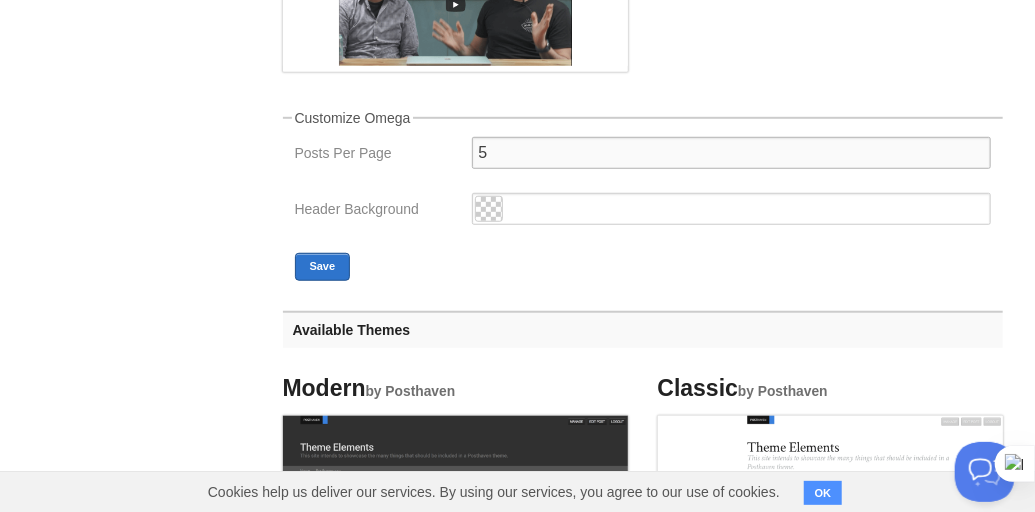 click on "5" at bounding box center (731, 153) 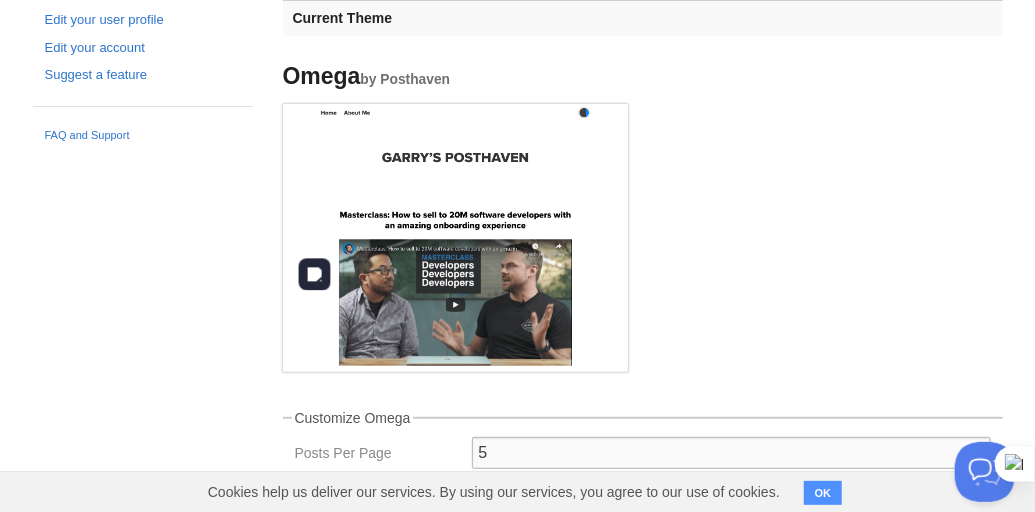 scroll, scrollTop: 0, scrollLeft: 0, axis: both 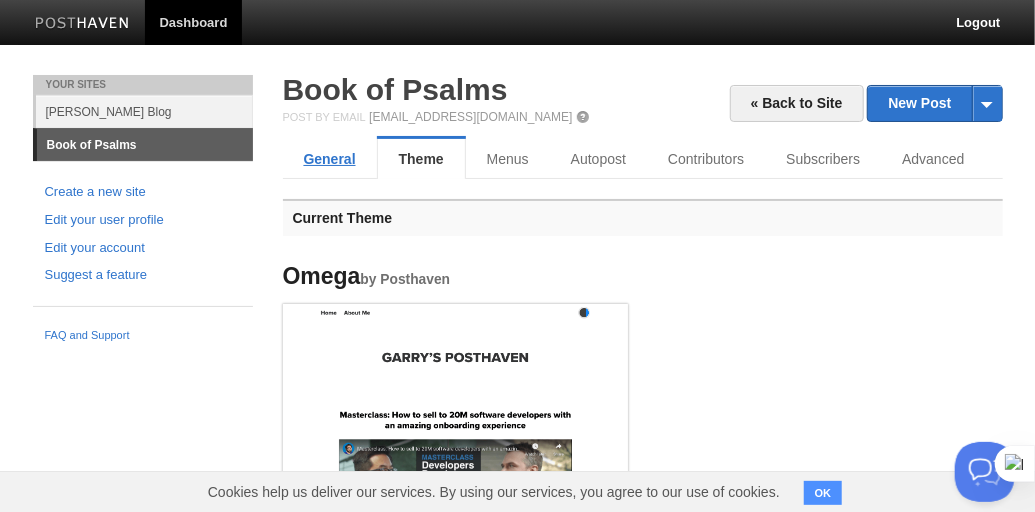 click on "General" at bounding box center (330, 159) 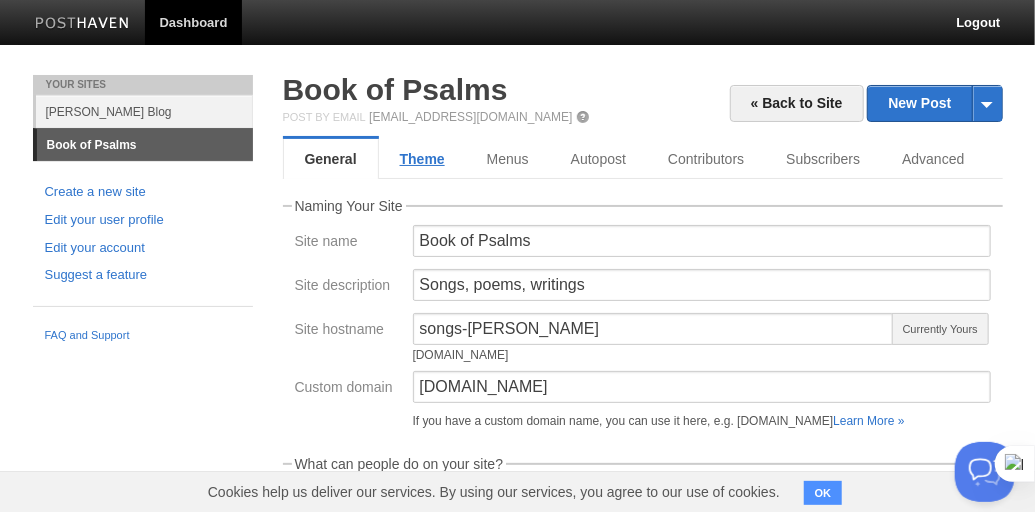 click on "Theme" at bounding box center (422, 159) 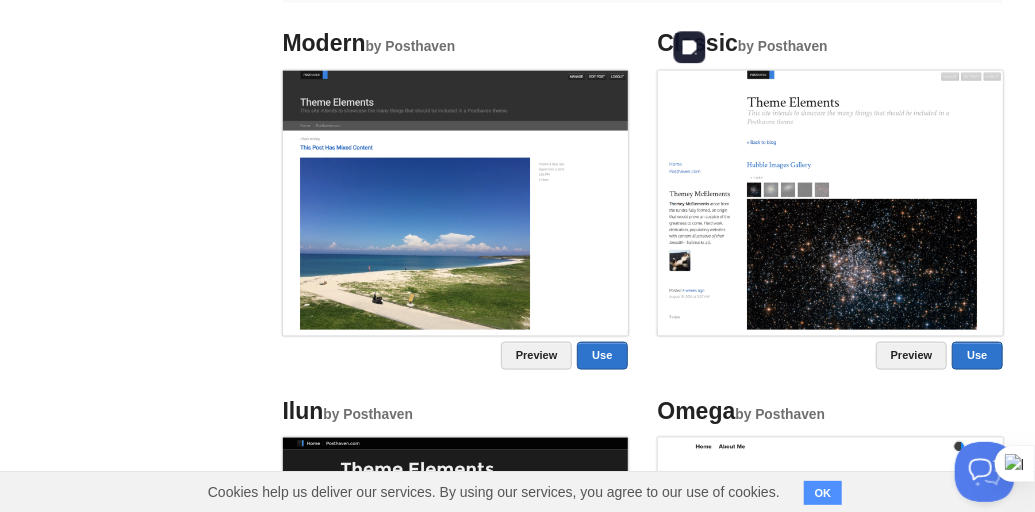 scroll, scrollTop: 900, scrollLeft: 0, axis: vertical 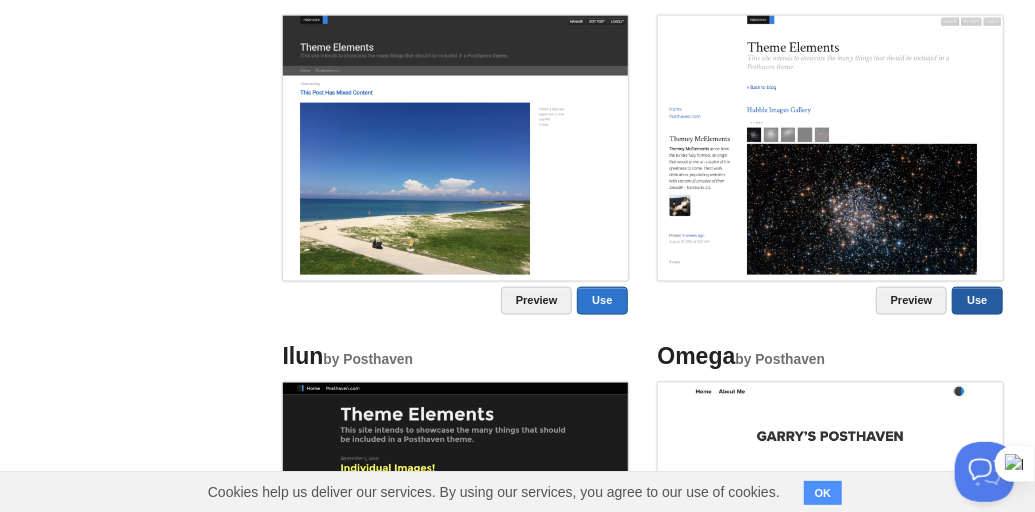 click on "Use" at bounding box center [977, 301] 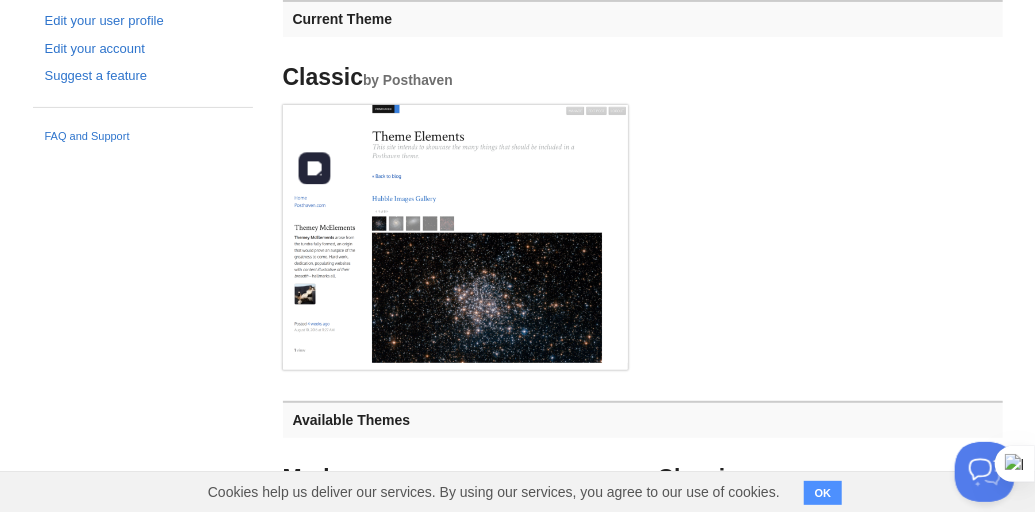 scroll, scrollTop: 0, scrollLeft: 0, axis: both 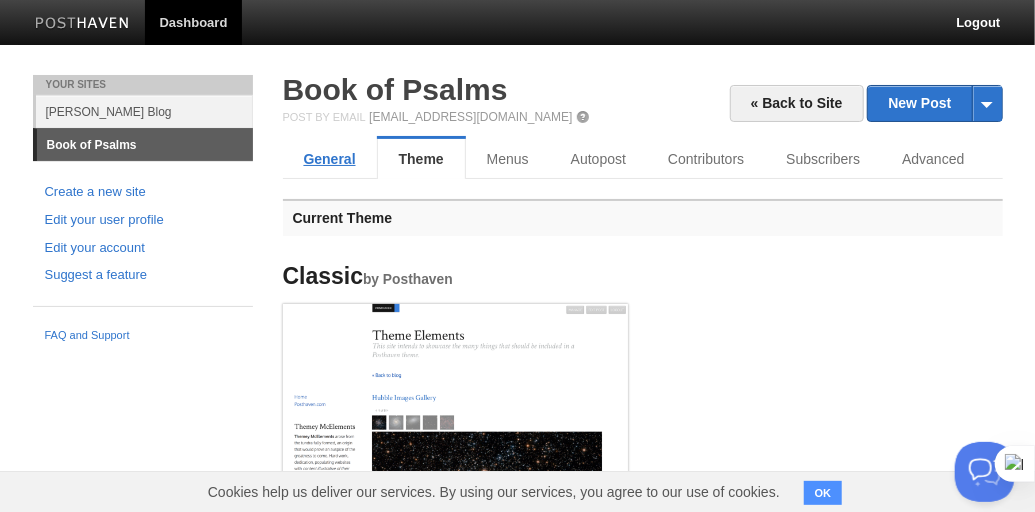 click on "General" at bounding box center (330, 159) 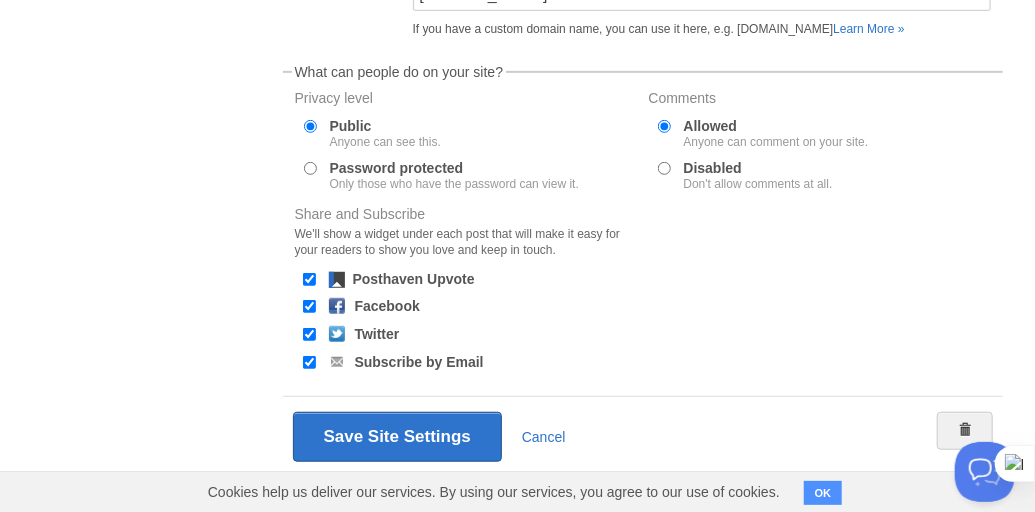 scroll, scrollTop: 416, scrollLeft: 0, axis: vertical 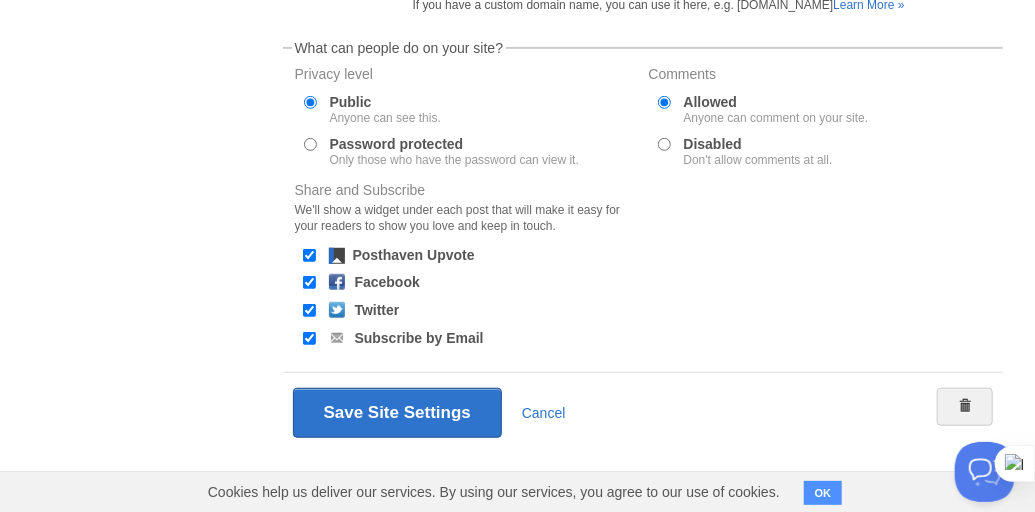 click on "Posthaven Upvote" at bounding box center (309, 255) 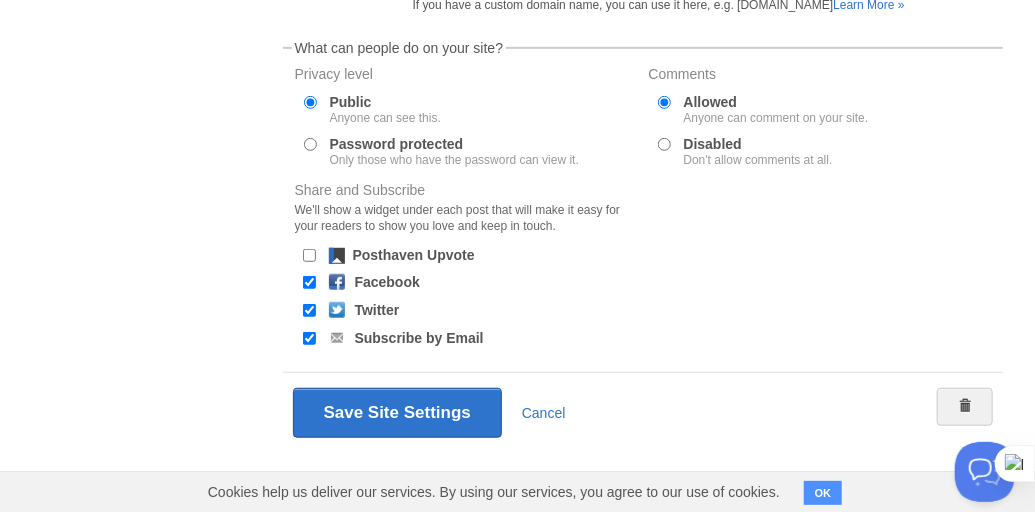 click on "Facebook" at bounding box center [309, 282] 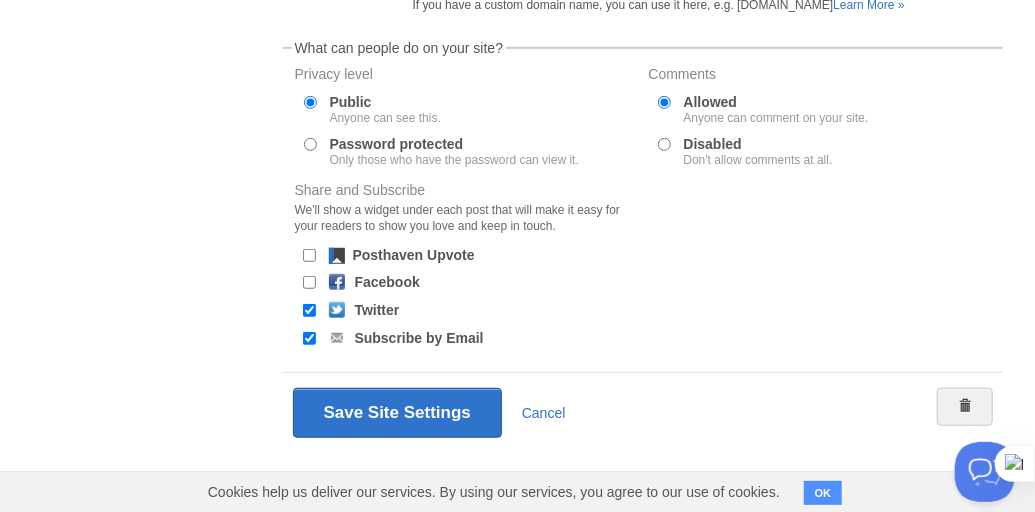click on "Twitter" at bounding box center (309, 310) 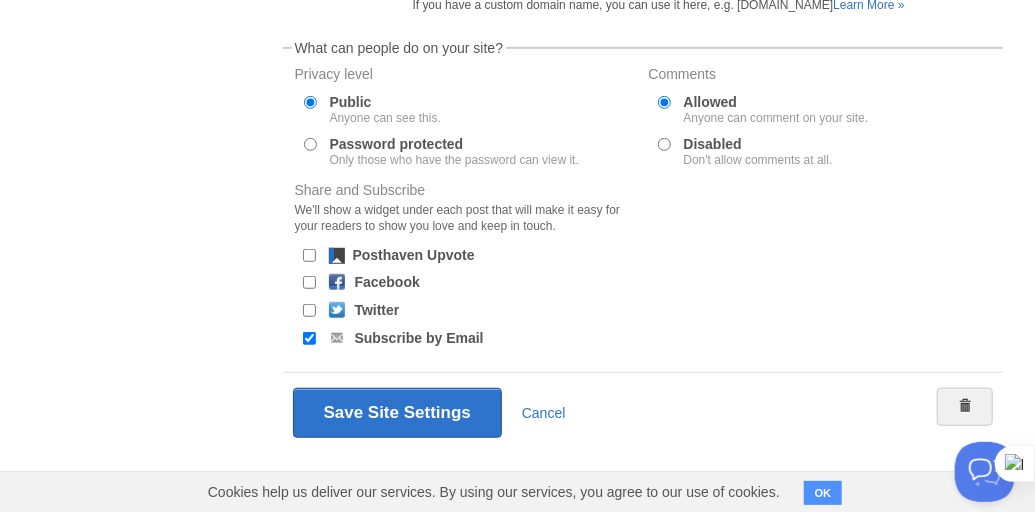 click on "Subscribe by Email" at bounding box center [309, 338] 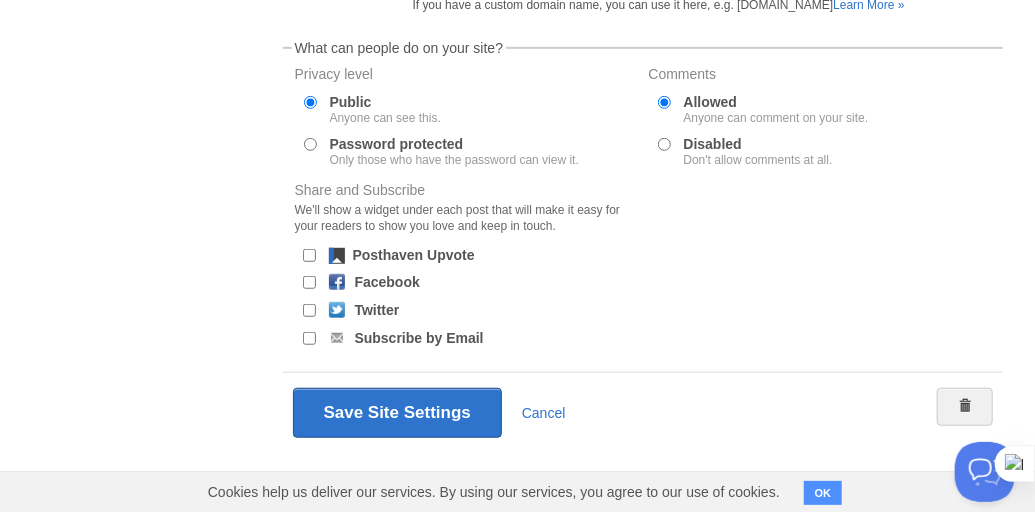 click on "Disabled
Don't allow comments at all." at bounding box center (664, 144) 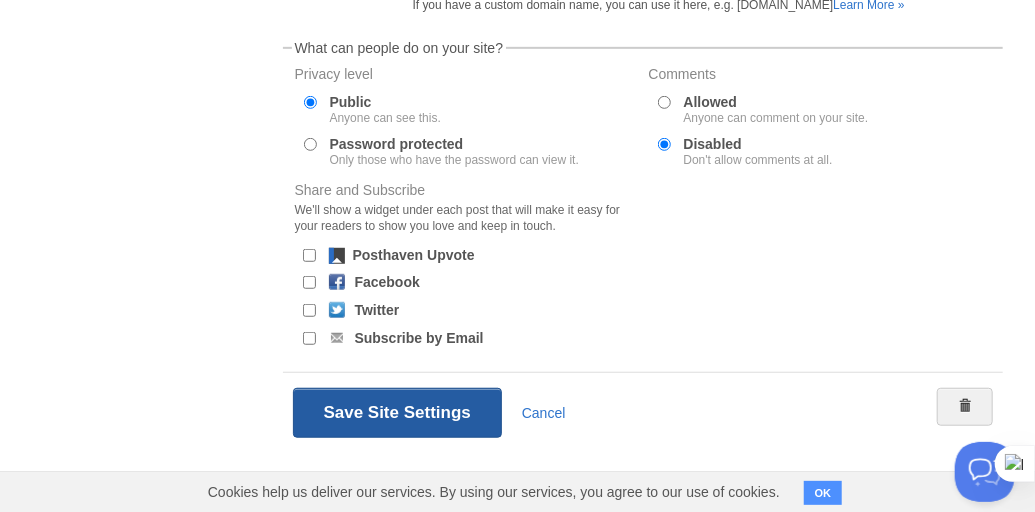 click on "Save Site Settings" at bounding box center (397, 413) 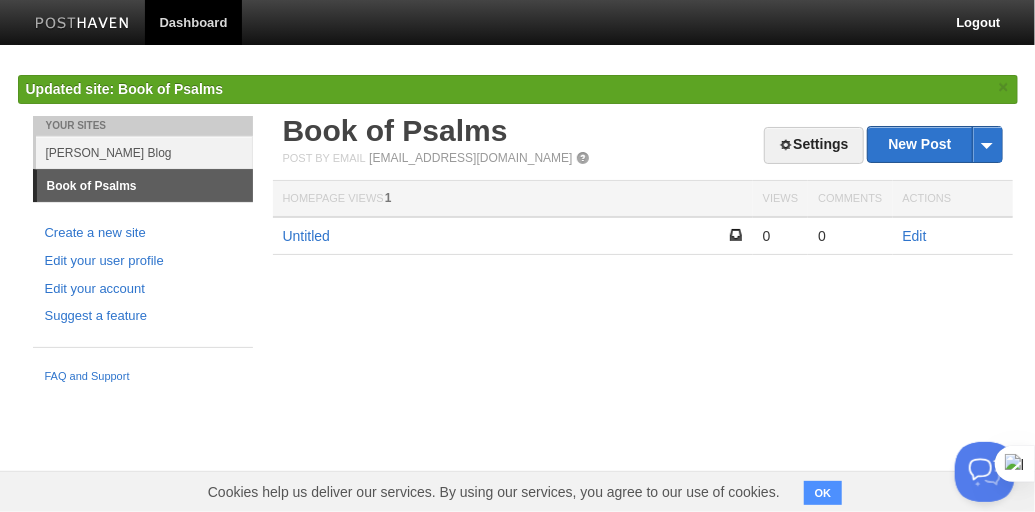 scroll, scrollTop: 0, scrollLeft: 0, axis: both 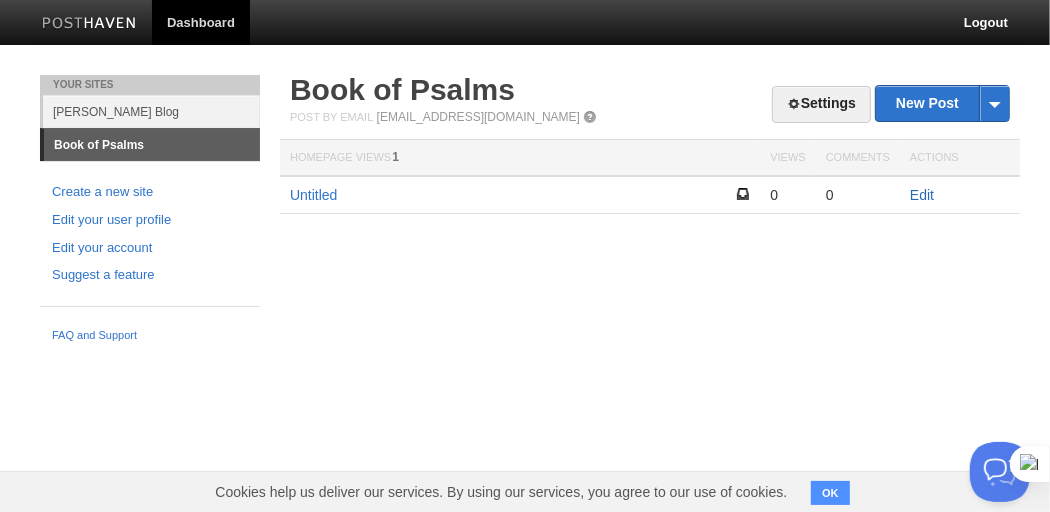 click on "Edit" at bounding box center (922, 195) 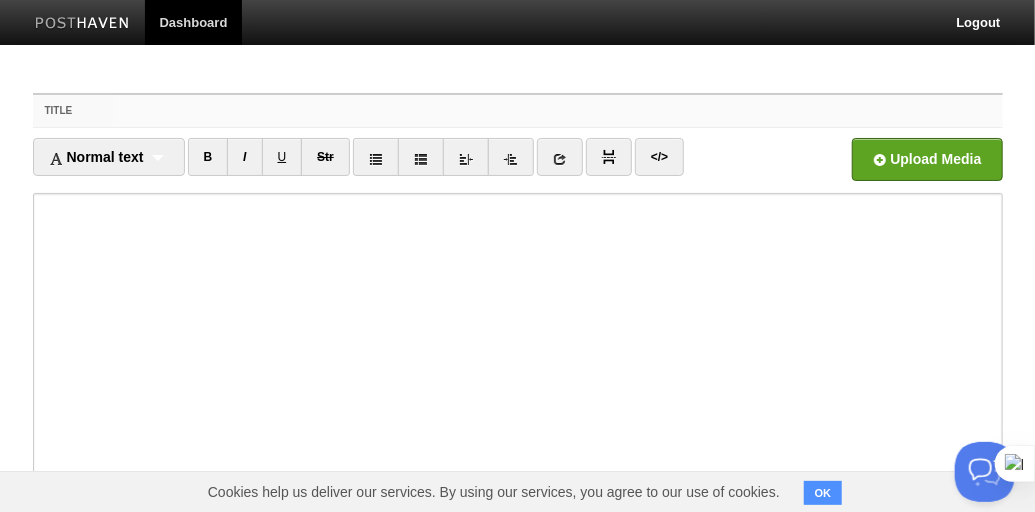 click on "Title" at bounding box center [557, 111] 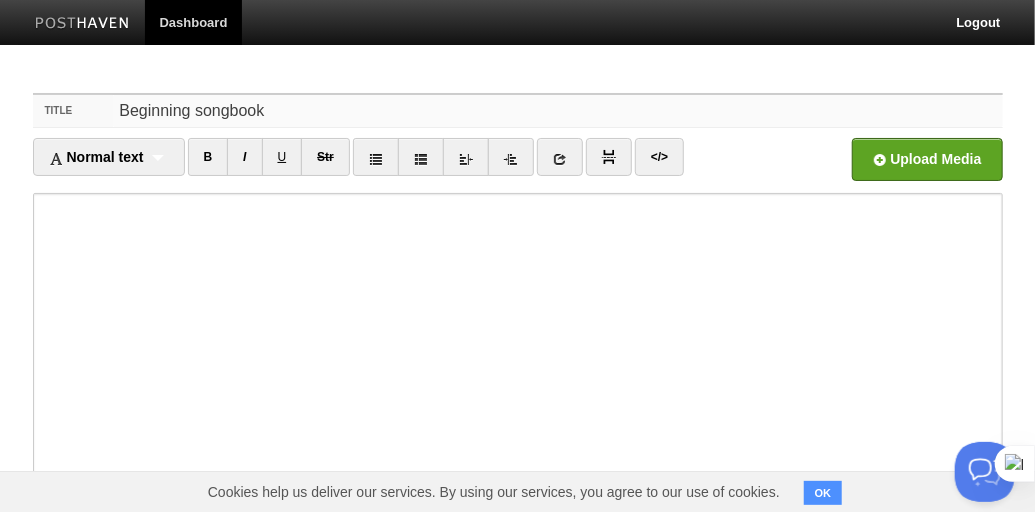 type on "Beginning songbook" 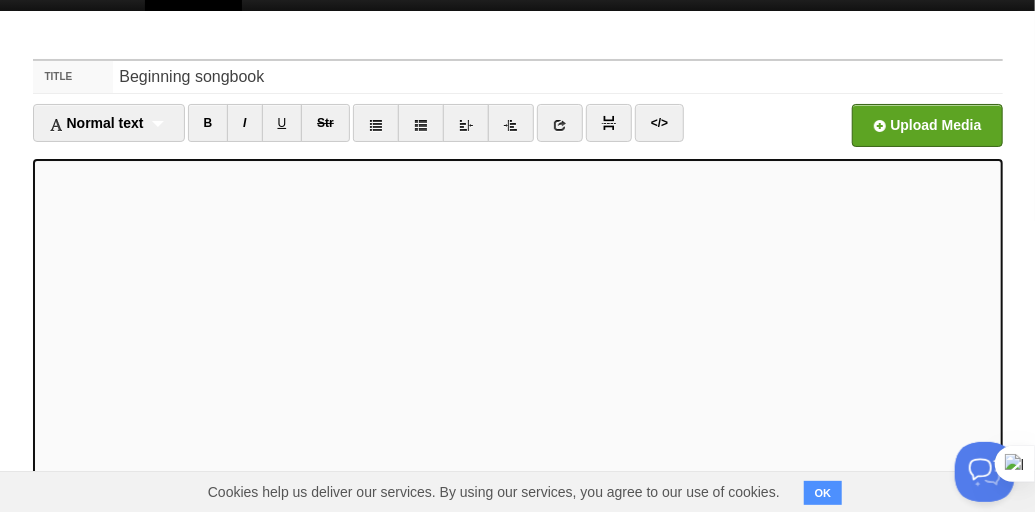 scroll, scrollTop: 33, scrollLeft: 0, axis: vertical 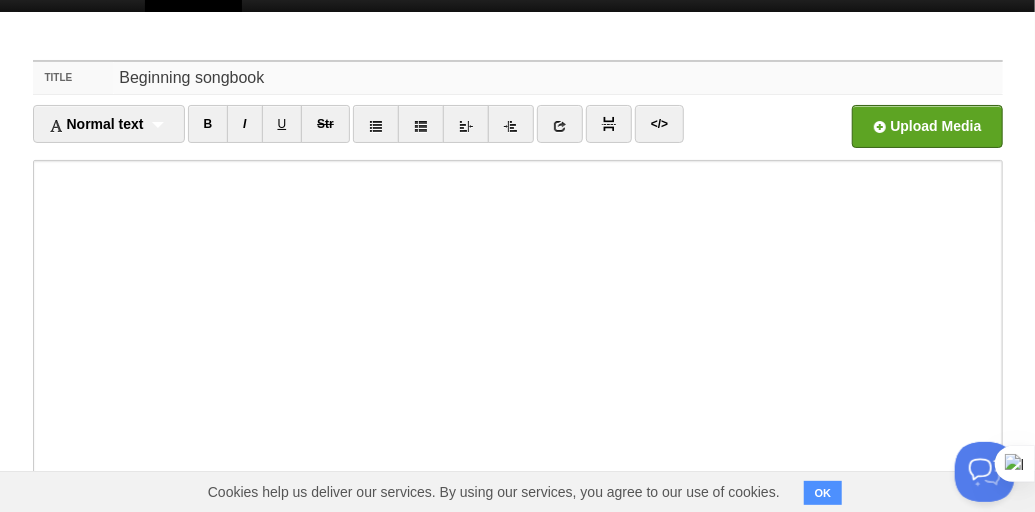 click on "Beginning songbook" at bounding box center [557, 78] 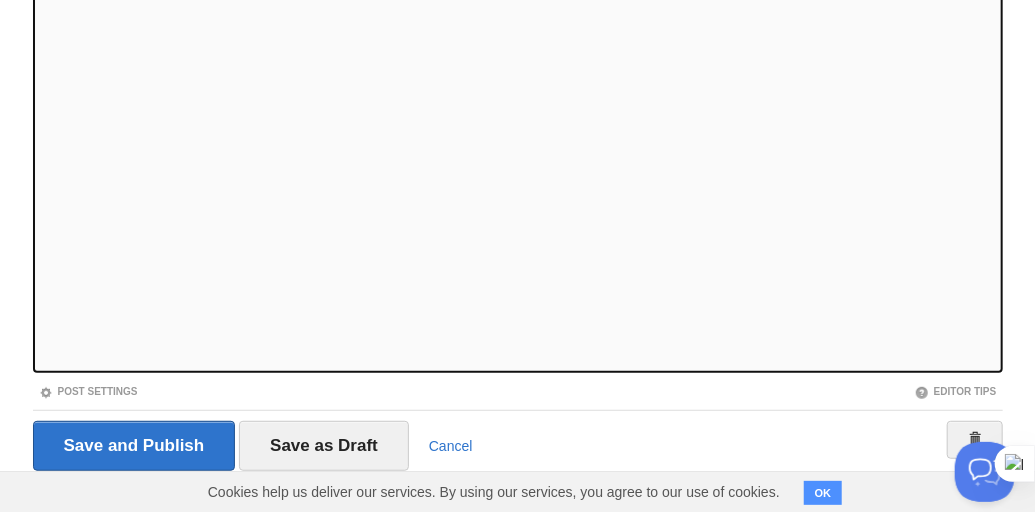 scroll, scrollTop: 333, scrollLeft: 0, axis: vertical 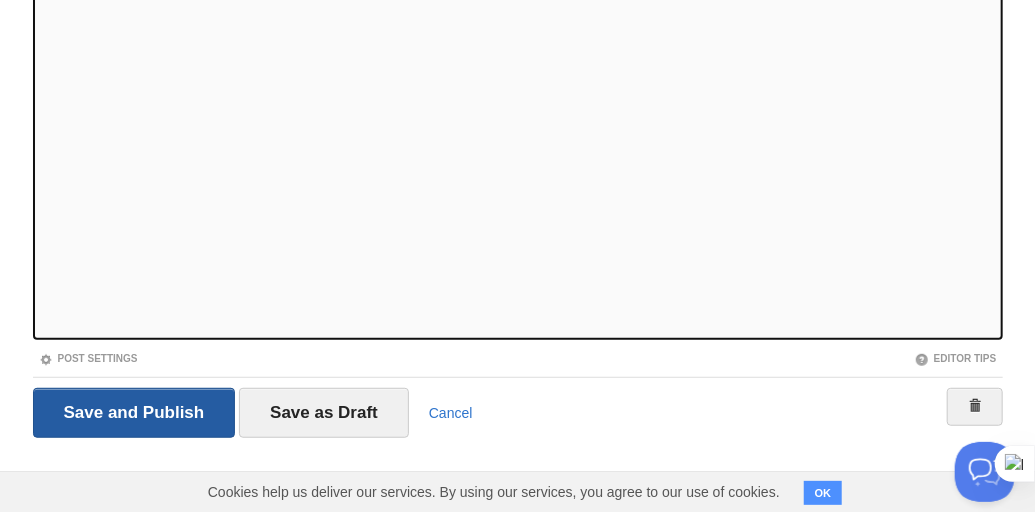 click on "Save and Publish" at bounding box center (134, 413) 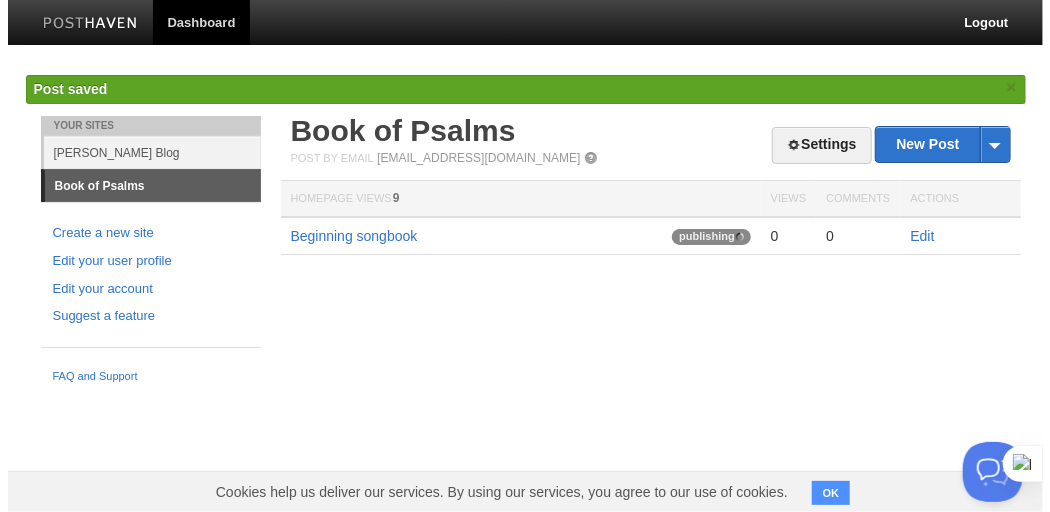 scroll, scrollTop: 0, scrollLeft: 0, axis: both 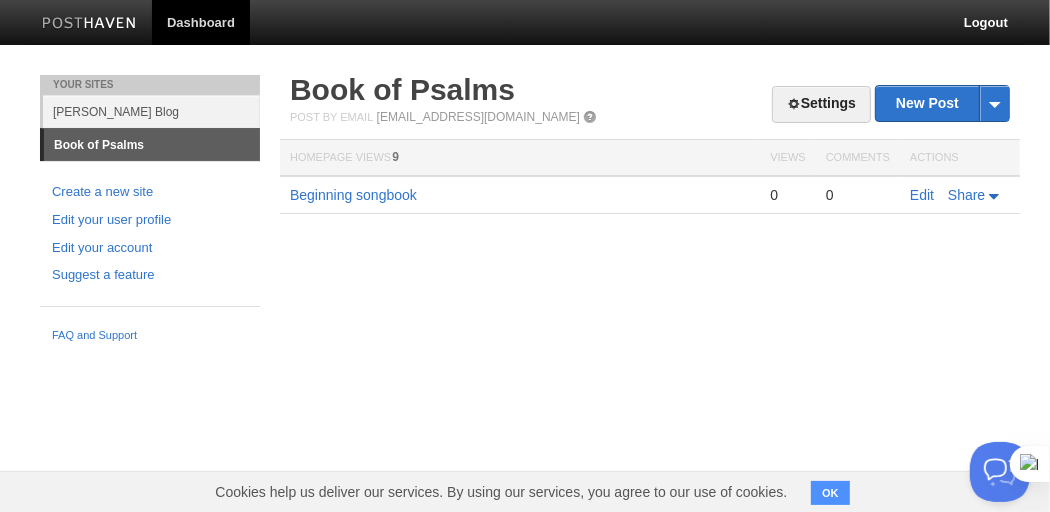drag, startPoint x: 1015, startPoint y: 353, endPoint x: 990, endPoint y: 301, distance: 57.697487 